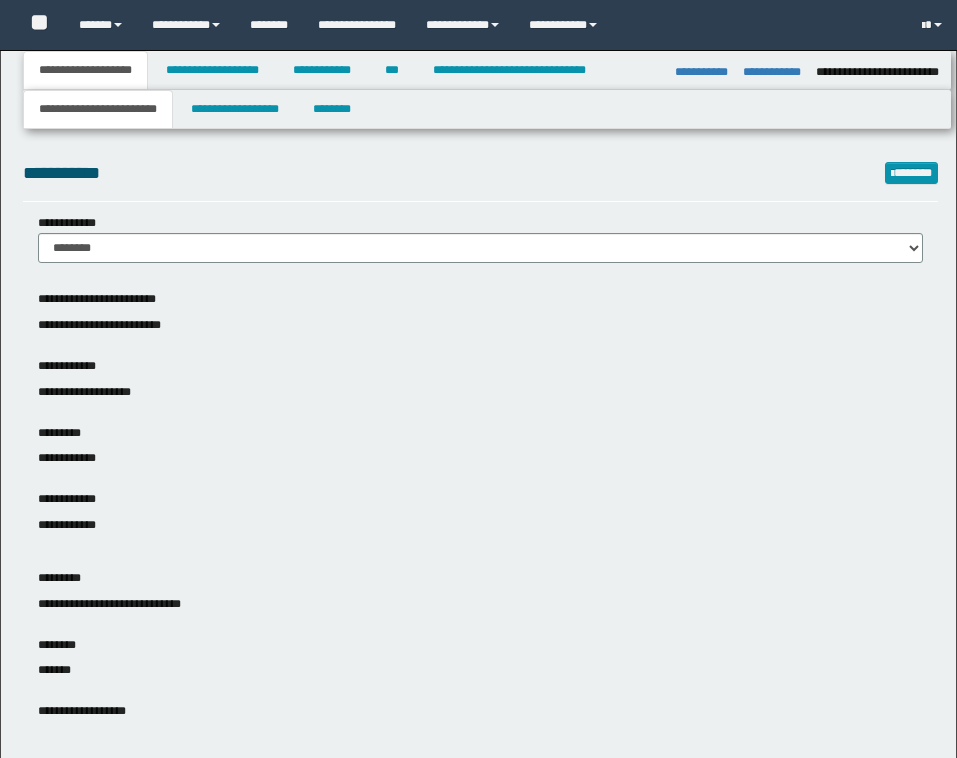 select on "*" 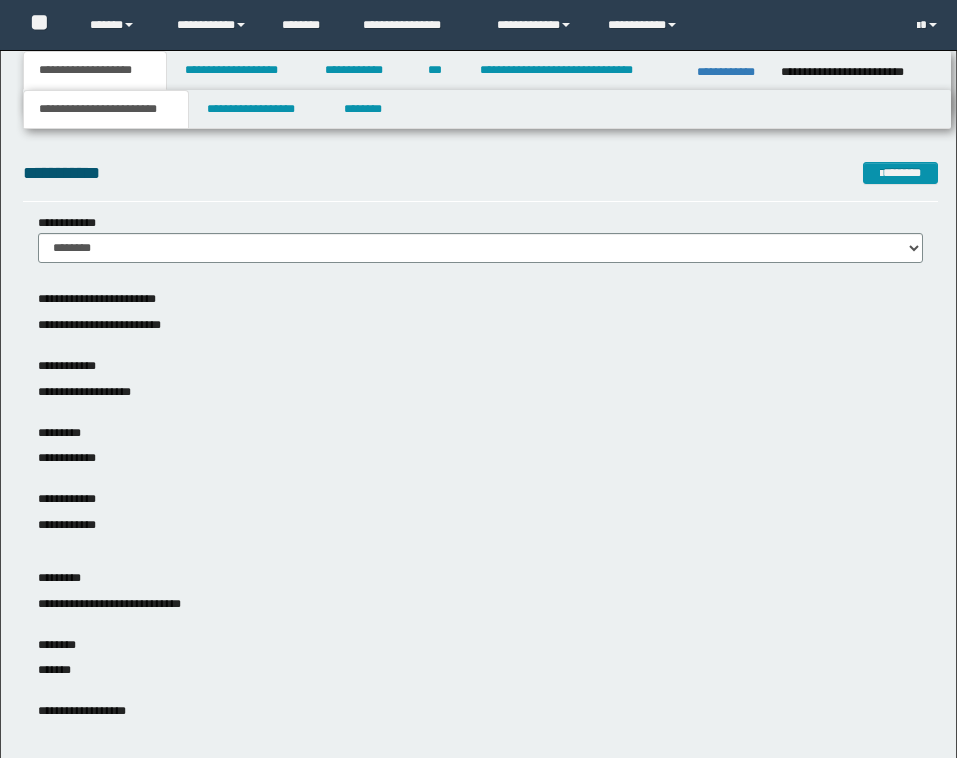 scroll, scrollTop: 0, scrollLeft: 0, axis: both 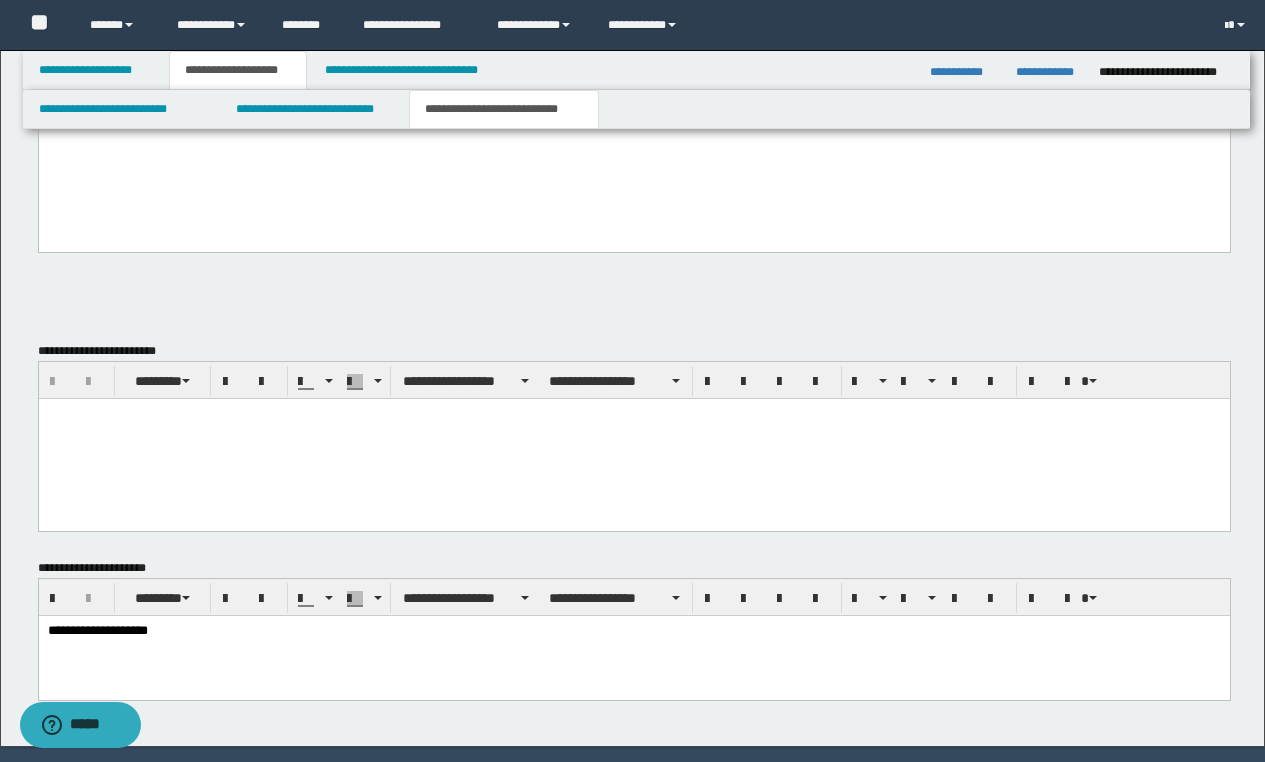 click on "**********" at bounding box center [633, 61] 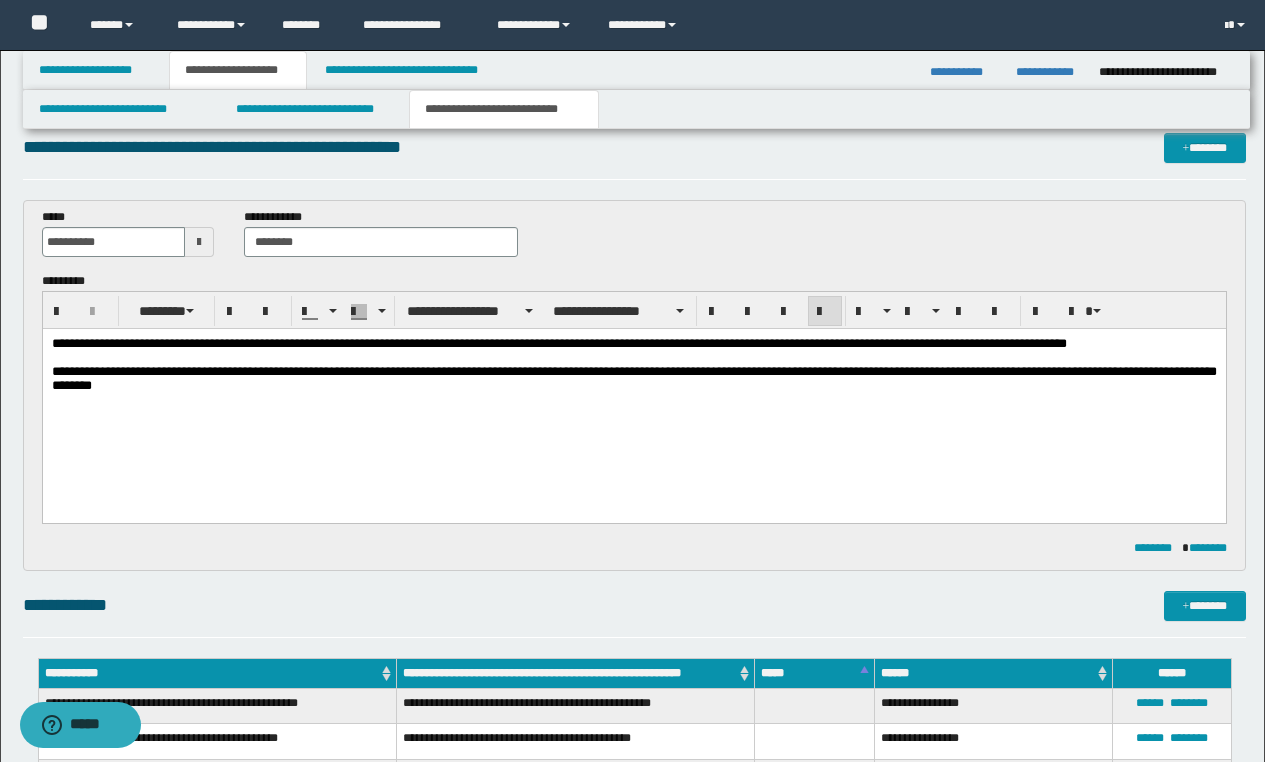 scroll, scrollTop: 0, scrollLeft: 0, axis: both 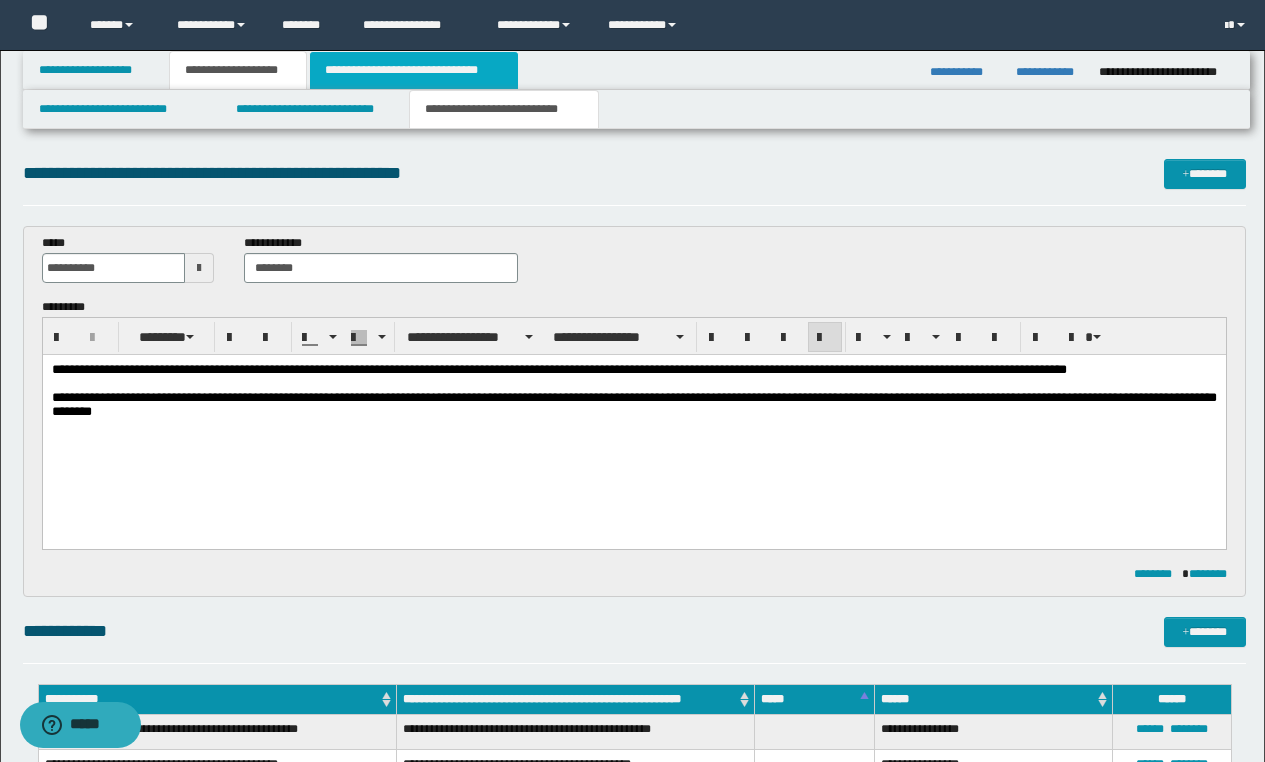 click on "**********" at bounding box center [413, 70] 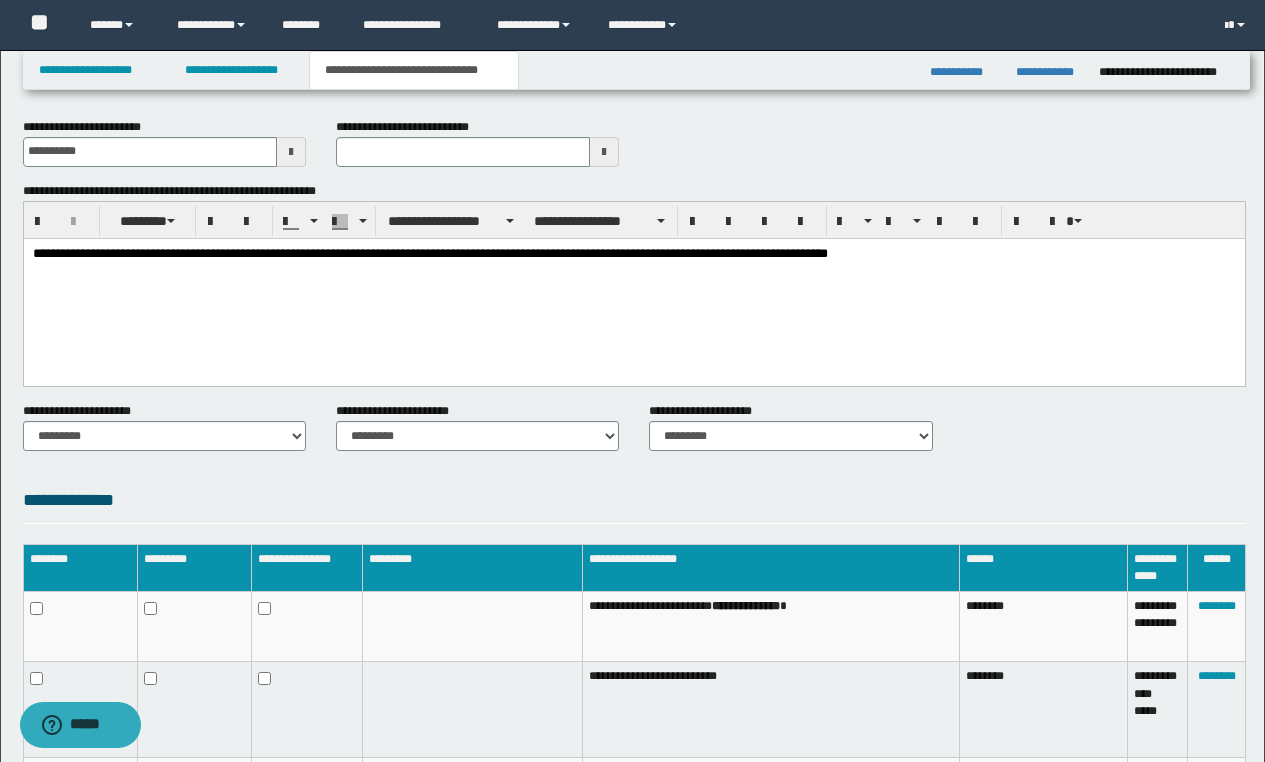scroll, scrollTop: 0, scrollLeft: 0, axis: both 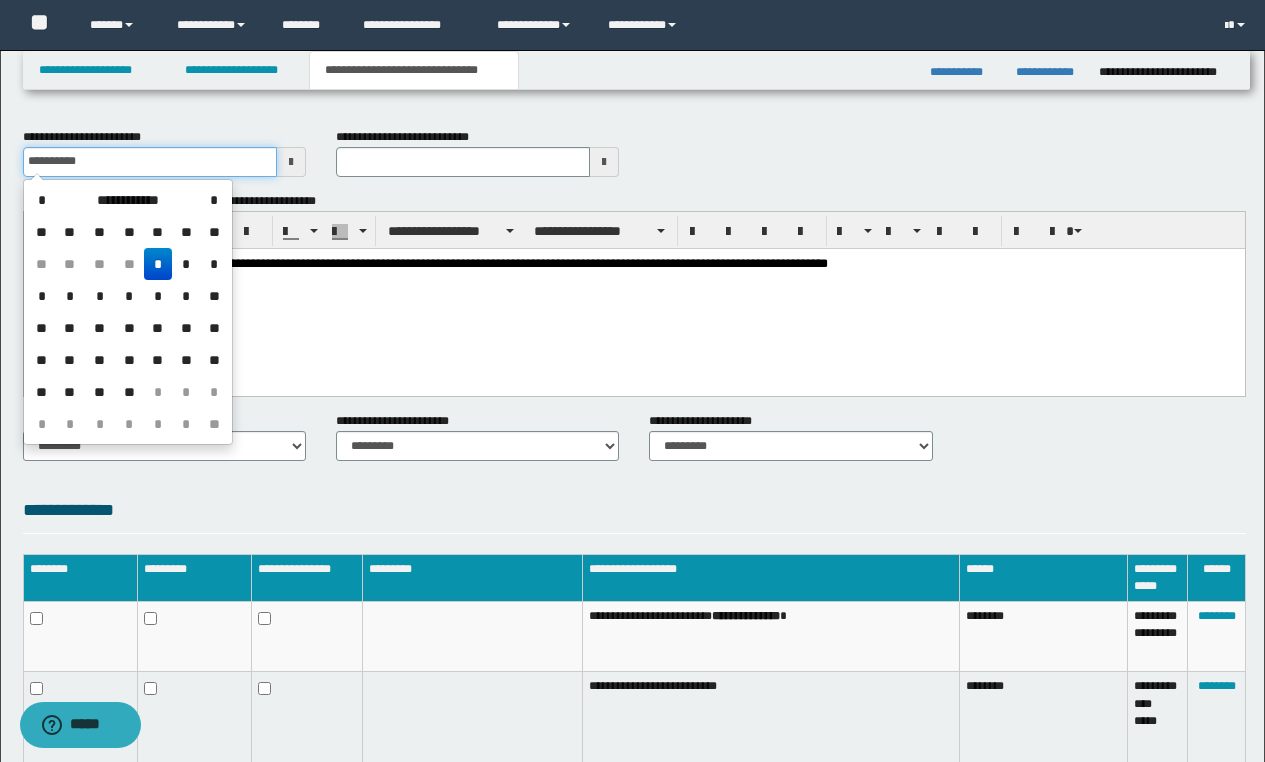 click on "**********" at bounding box center [150, 162] 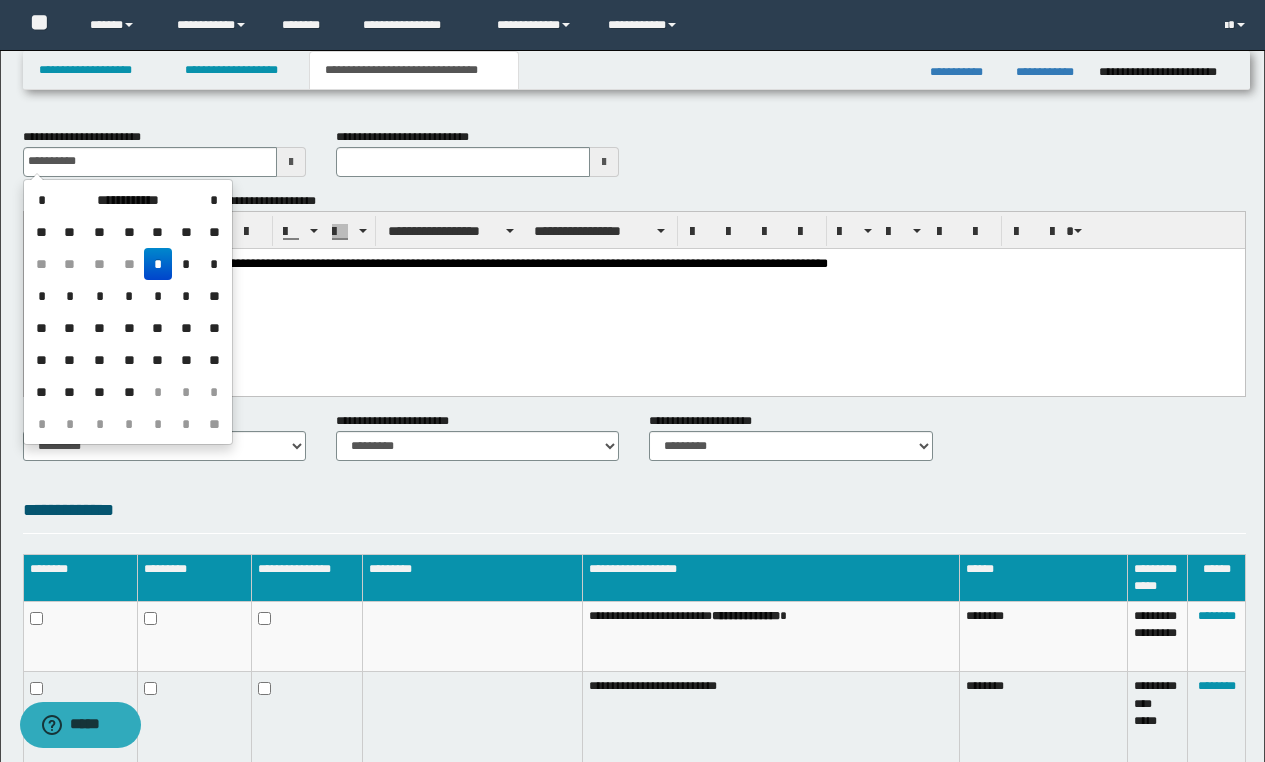 click on "**********" at bounding box center [633, 288] 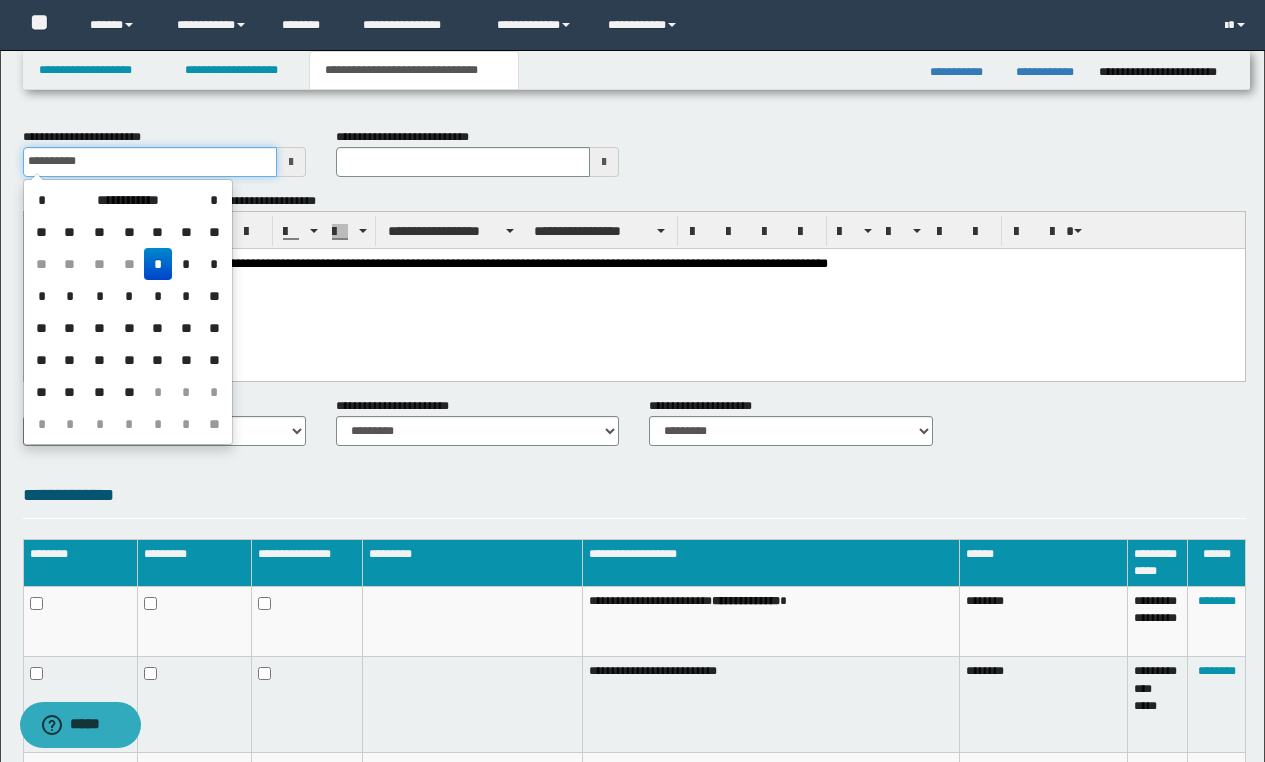 click on "**********" at bounding box center [150, 162] 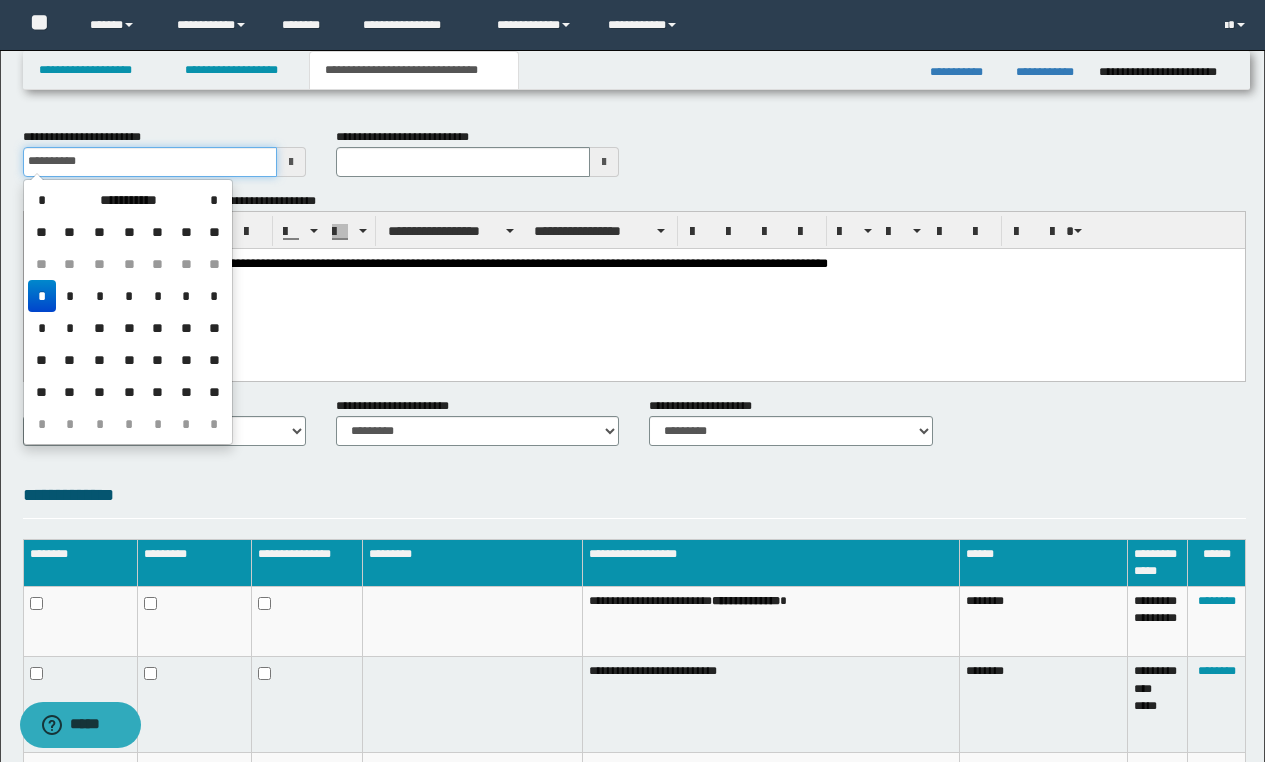 type on "**********" 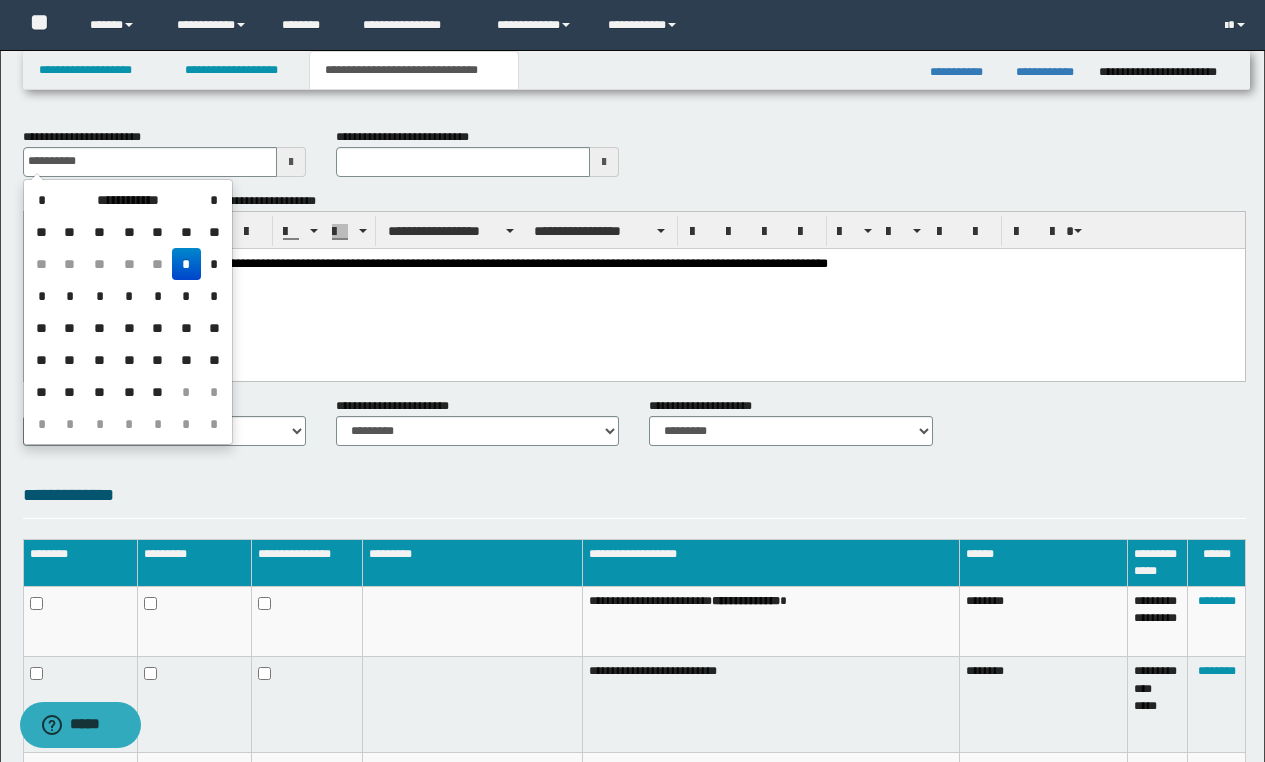 click on "**********" at bounding box center (633, 288) 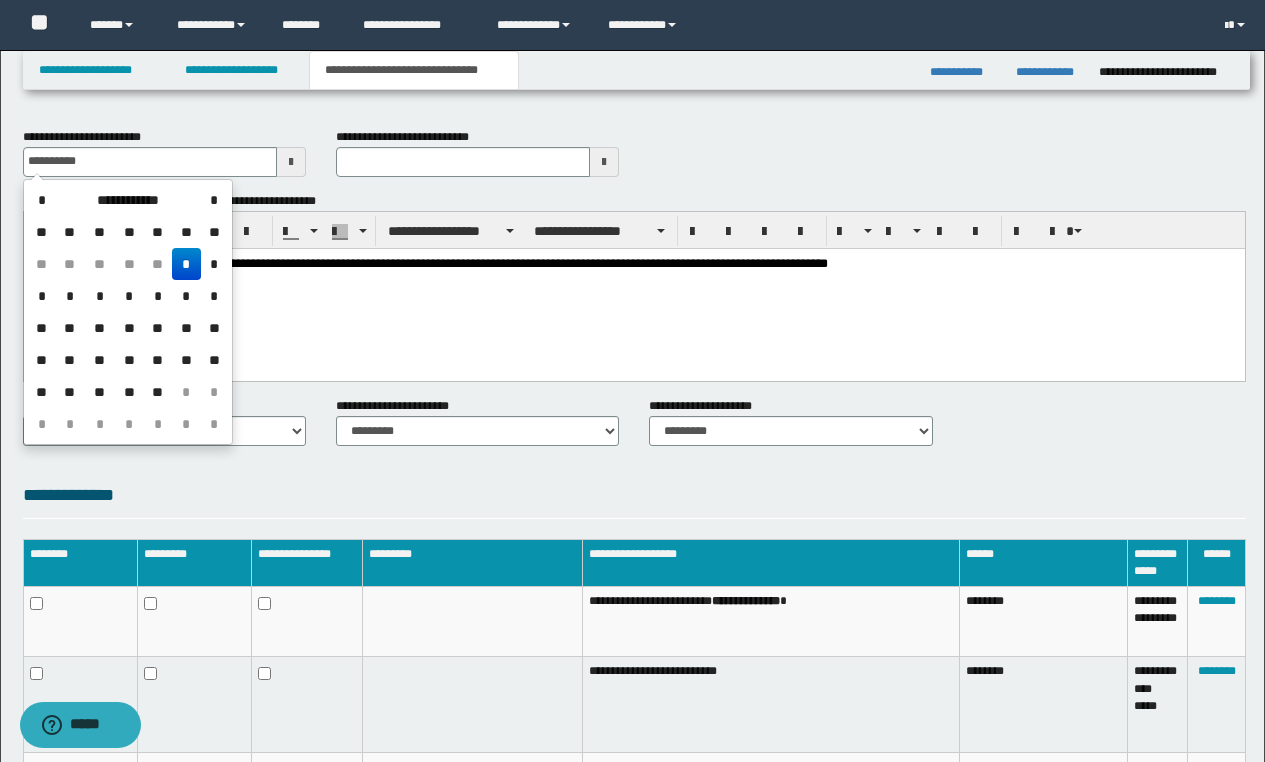 click on "**********" at bounding box center [633, 288] 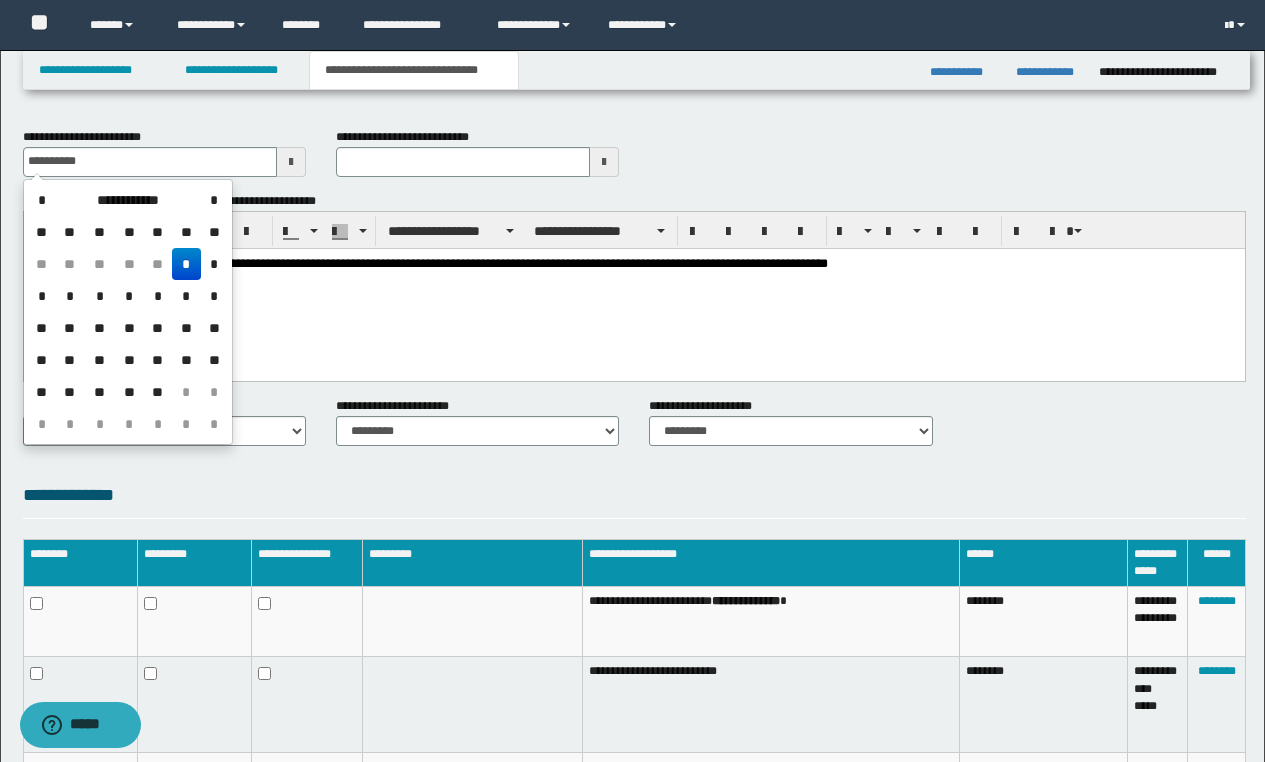 drag, startPoint x: 107, startPoint y: 161, endPoint x: -15, endPoint y: 160, distance: 122.0041 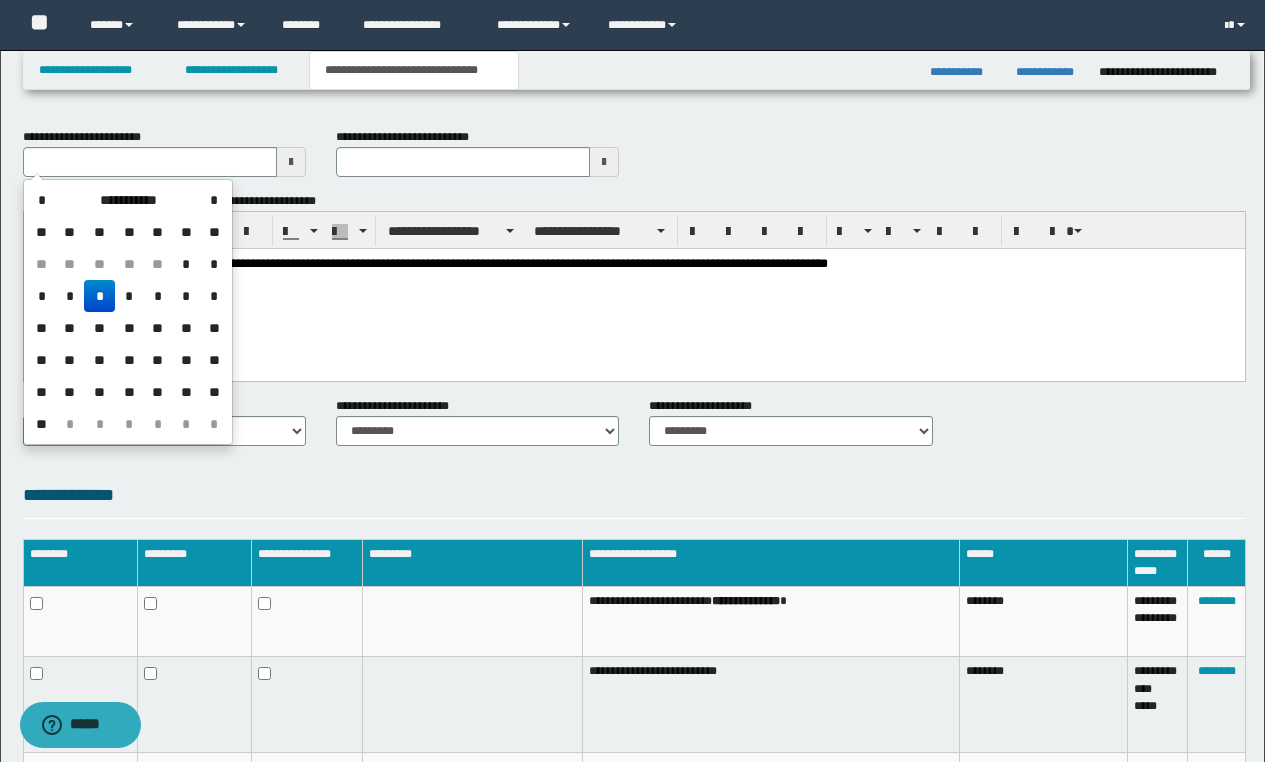 click on "**********" at bounding box center (633, 288) 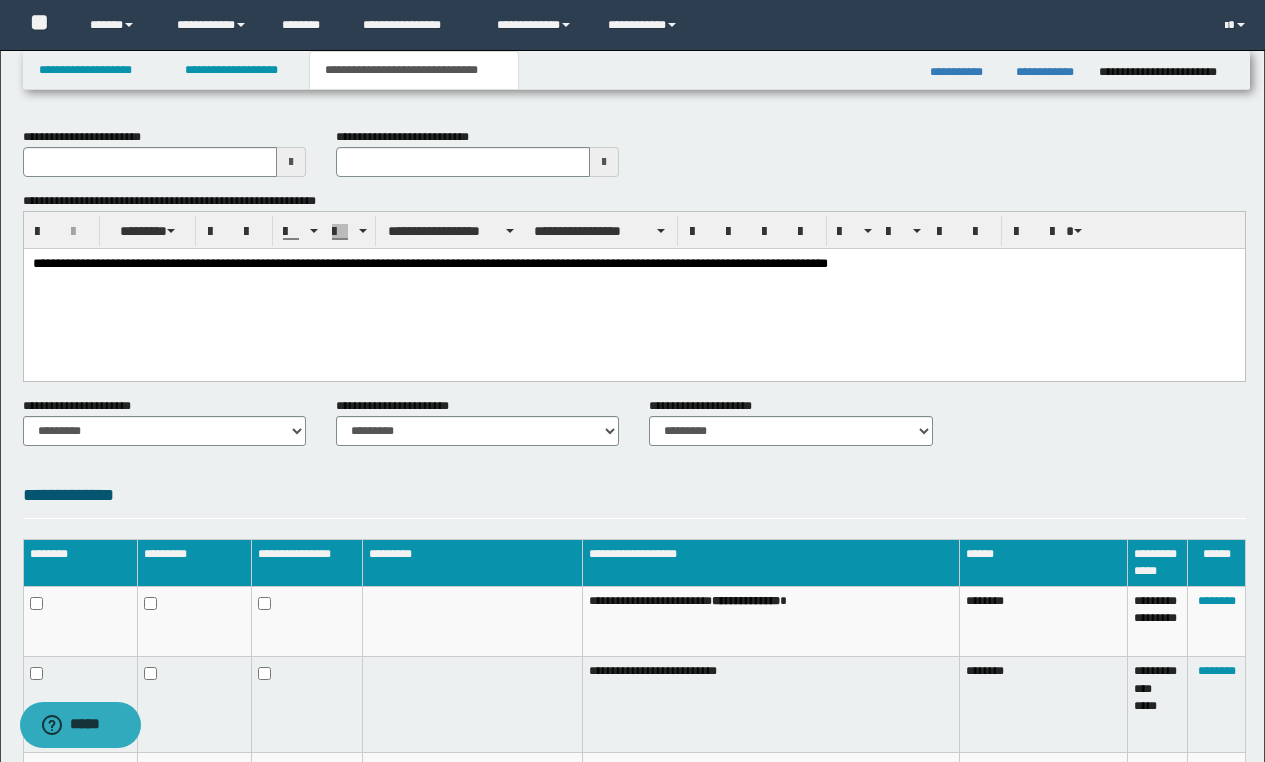 click on "**********" at bounding box center [632, 484] 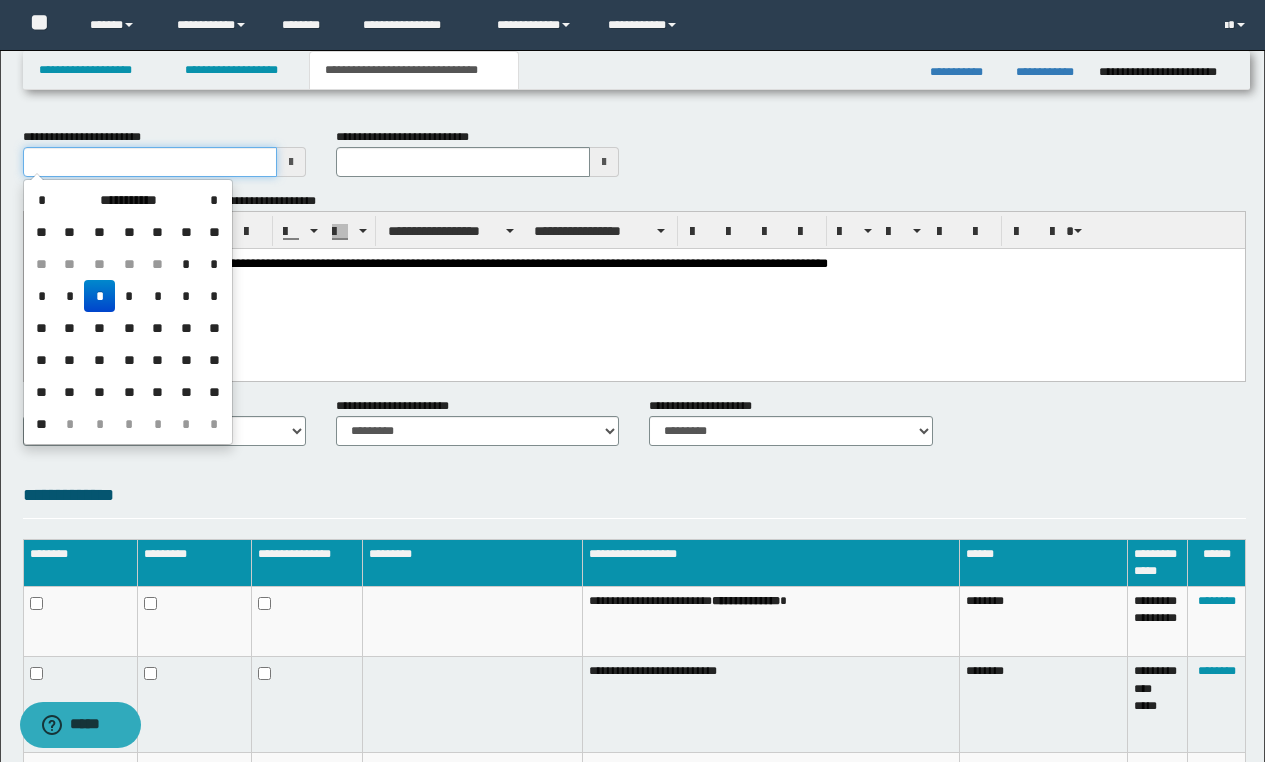 click on "**********" at bounding box center [150, 162] 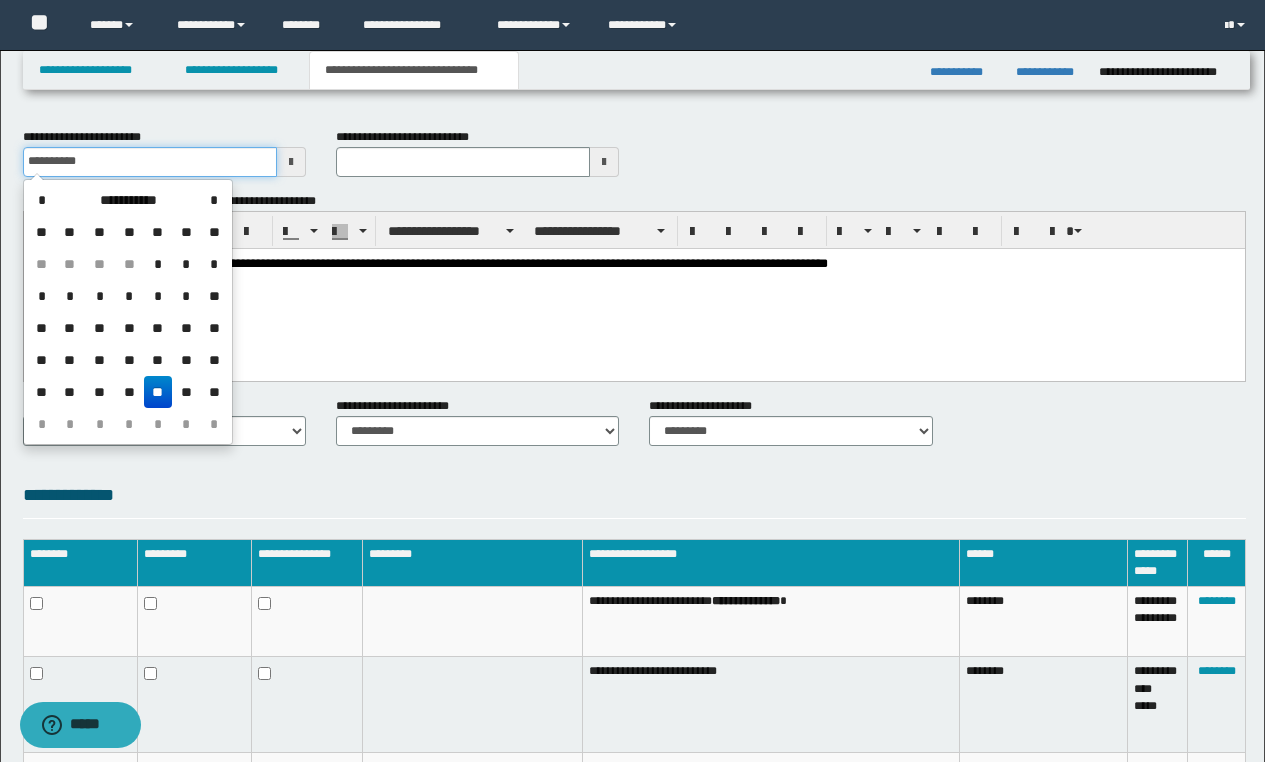 type on "**********" 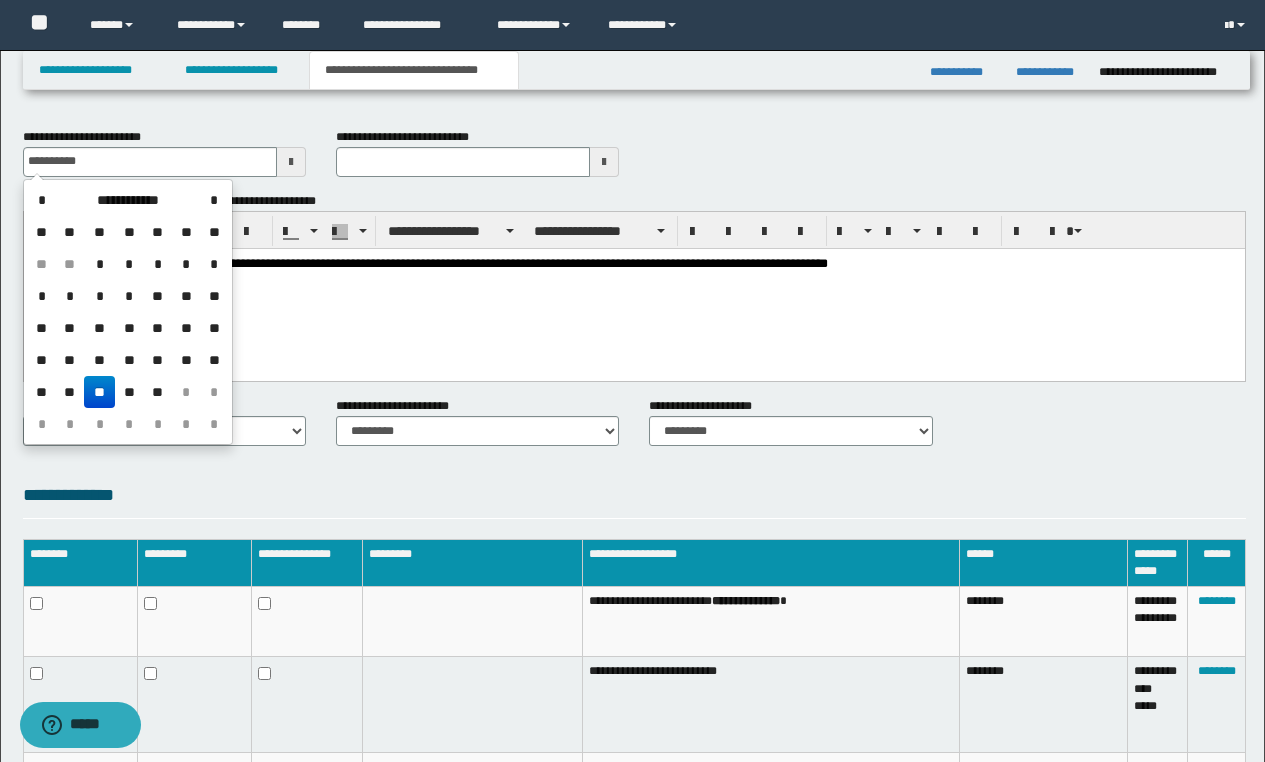 click on "**********" at bounding box center [633, 288] 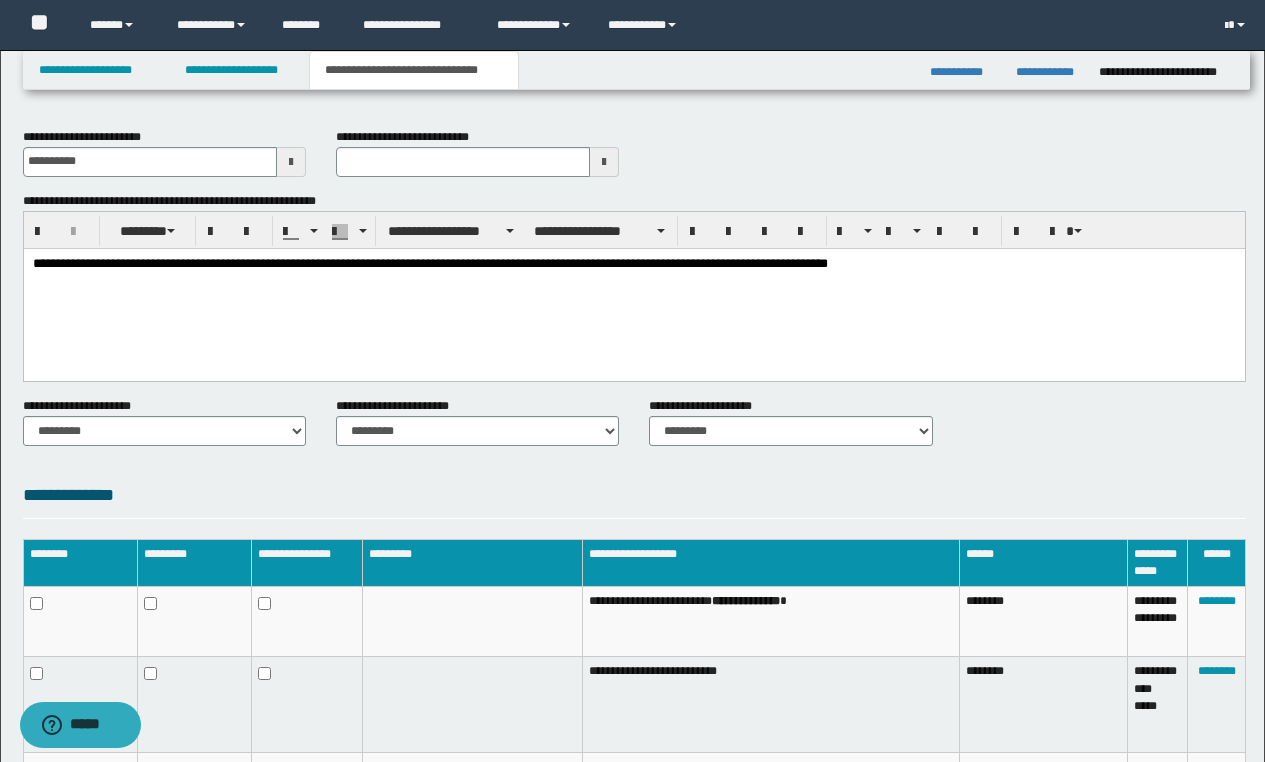 click on "**********" at bounding box center (634, 287) 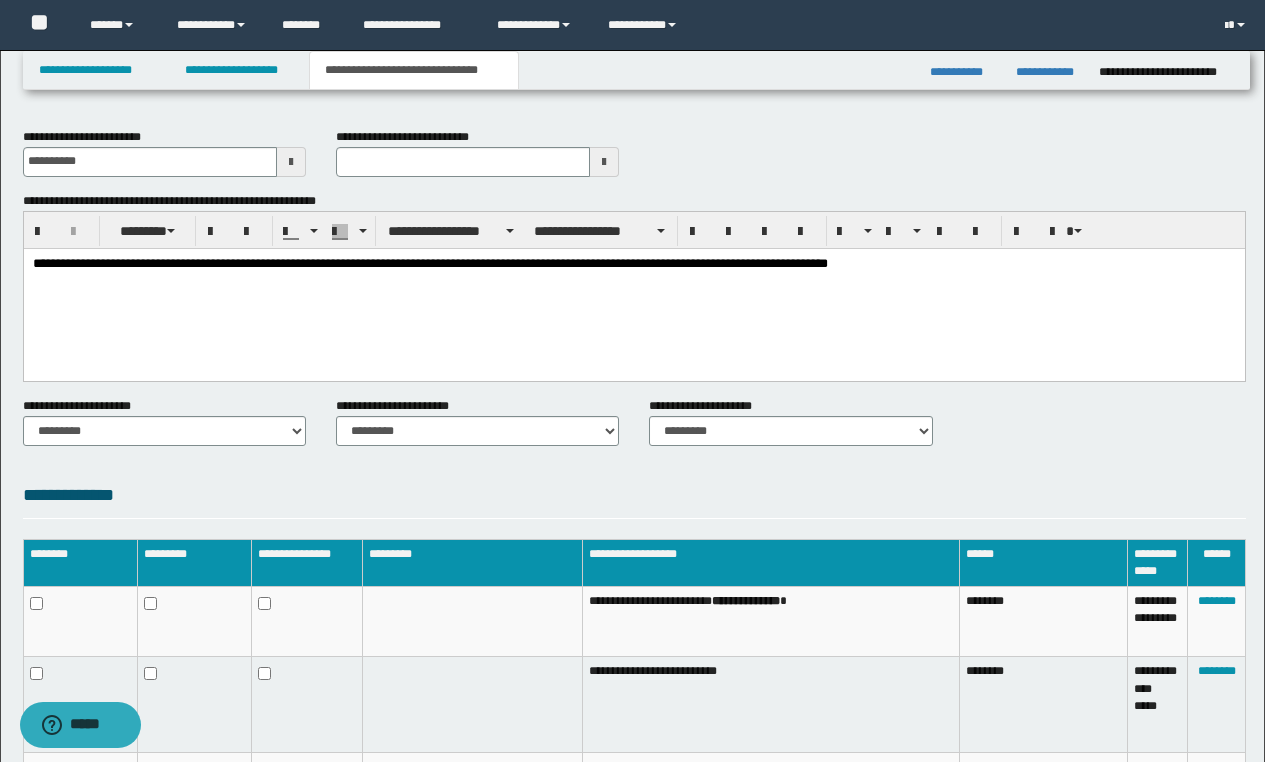 click on "**********" at bounding box center [632, 484] 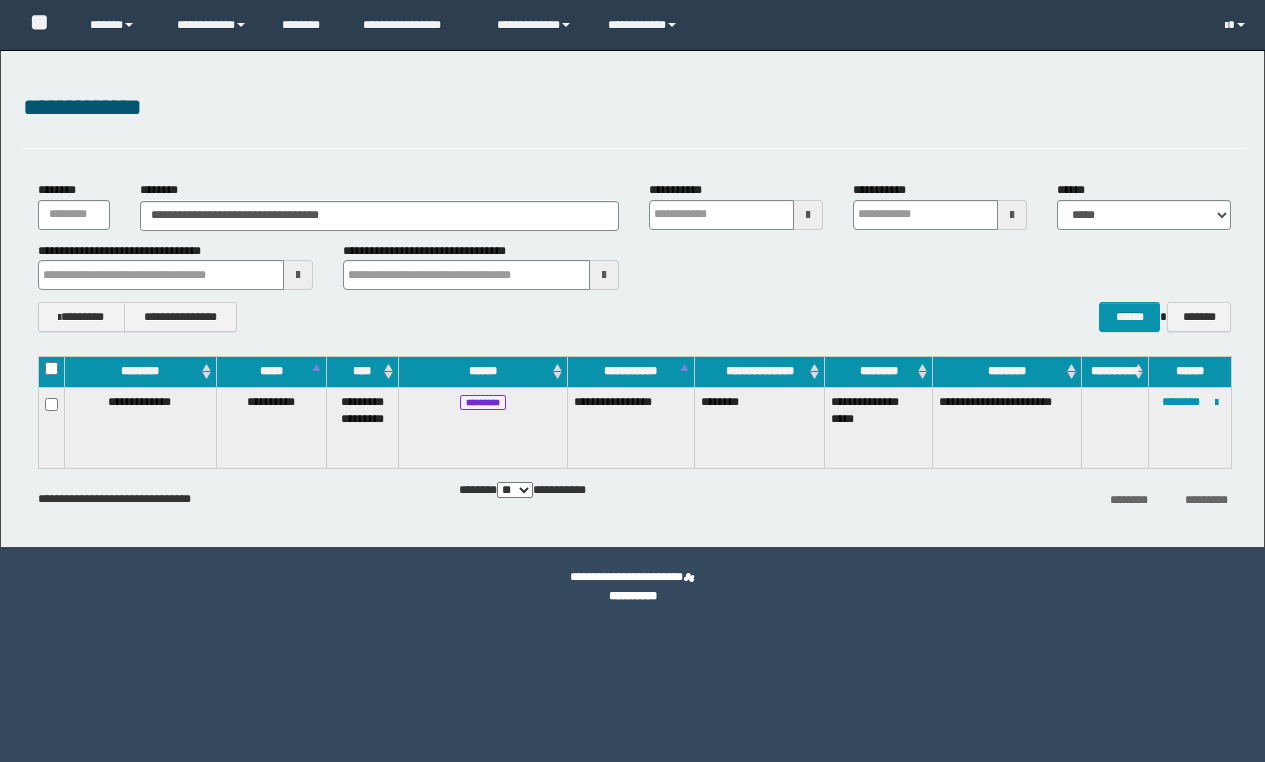 scroll, scrollTop: 0, scrollLeft: 0, axis: both 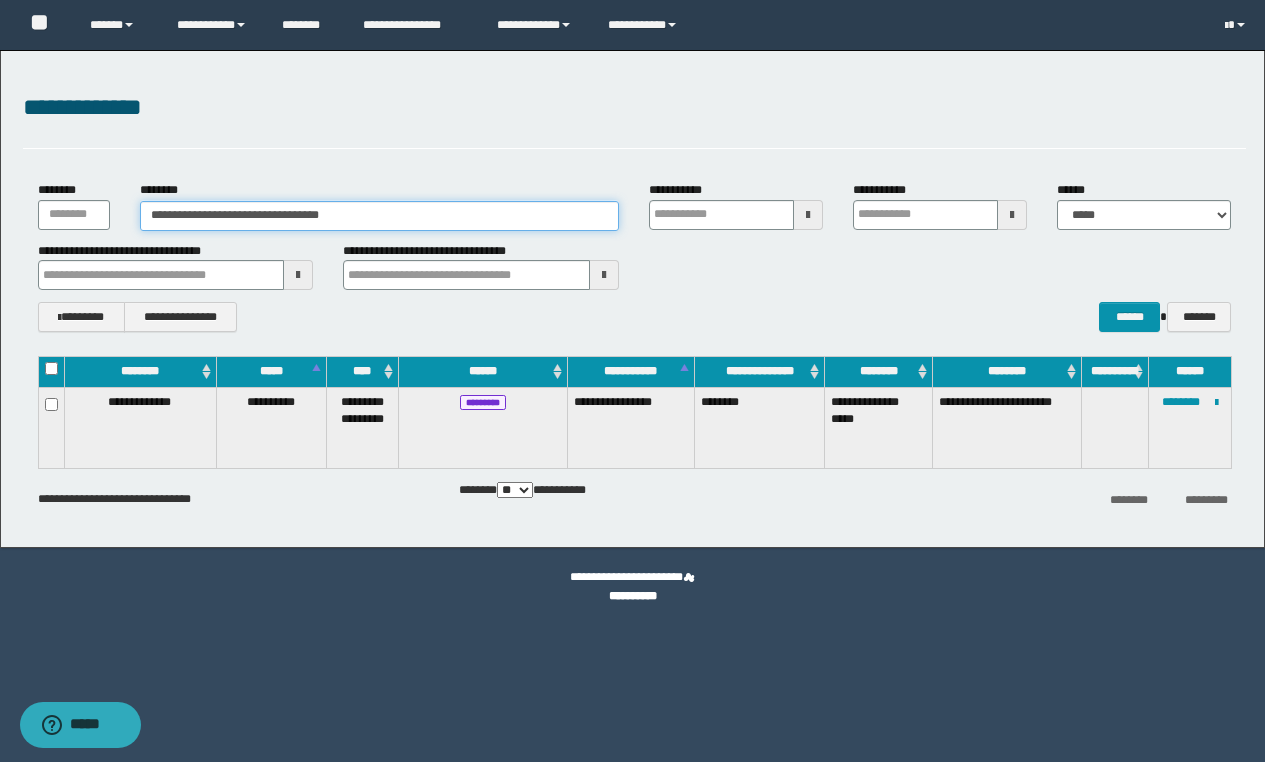 drag, startPoint x: 369, startPoint y: 213, endPoint x: 111, endPoint y: 199, distance: 258.37958 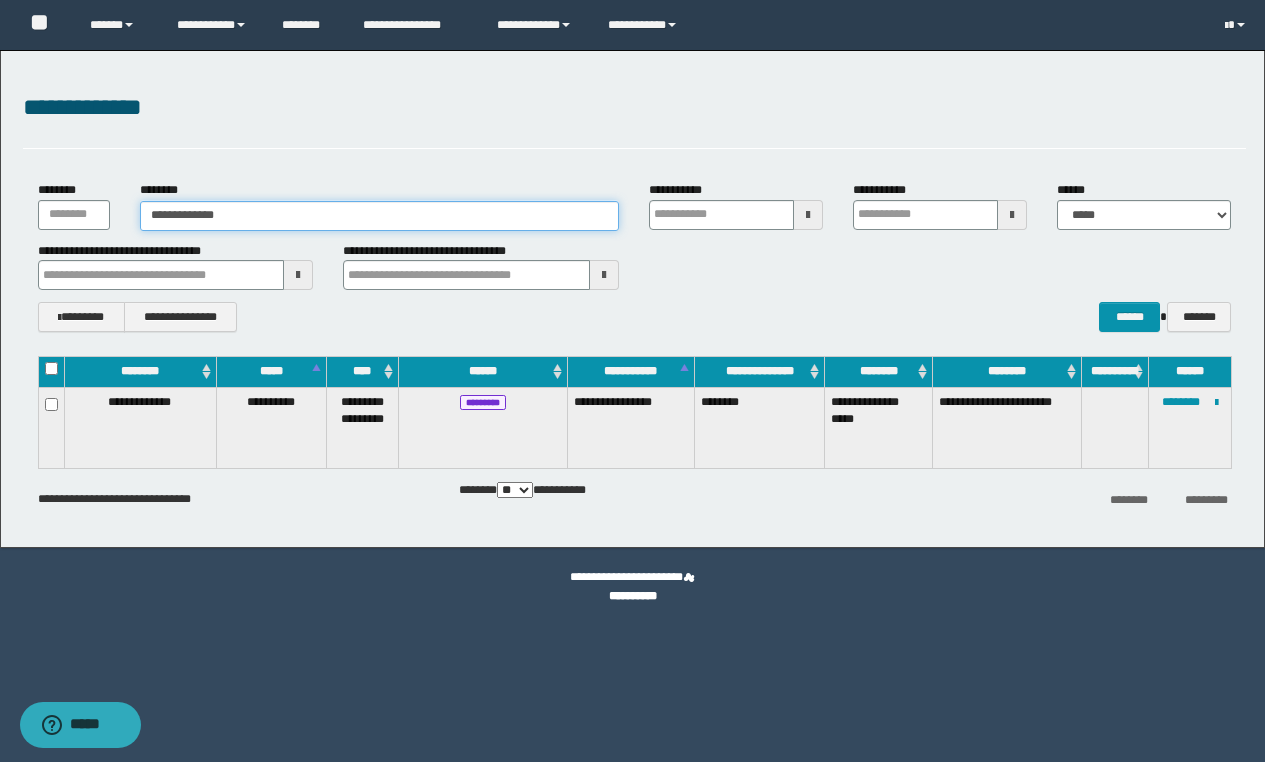 type on "**********" 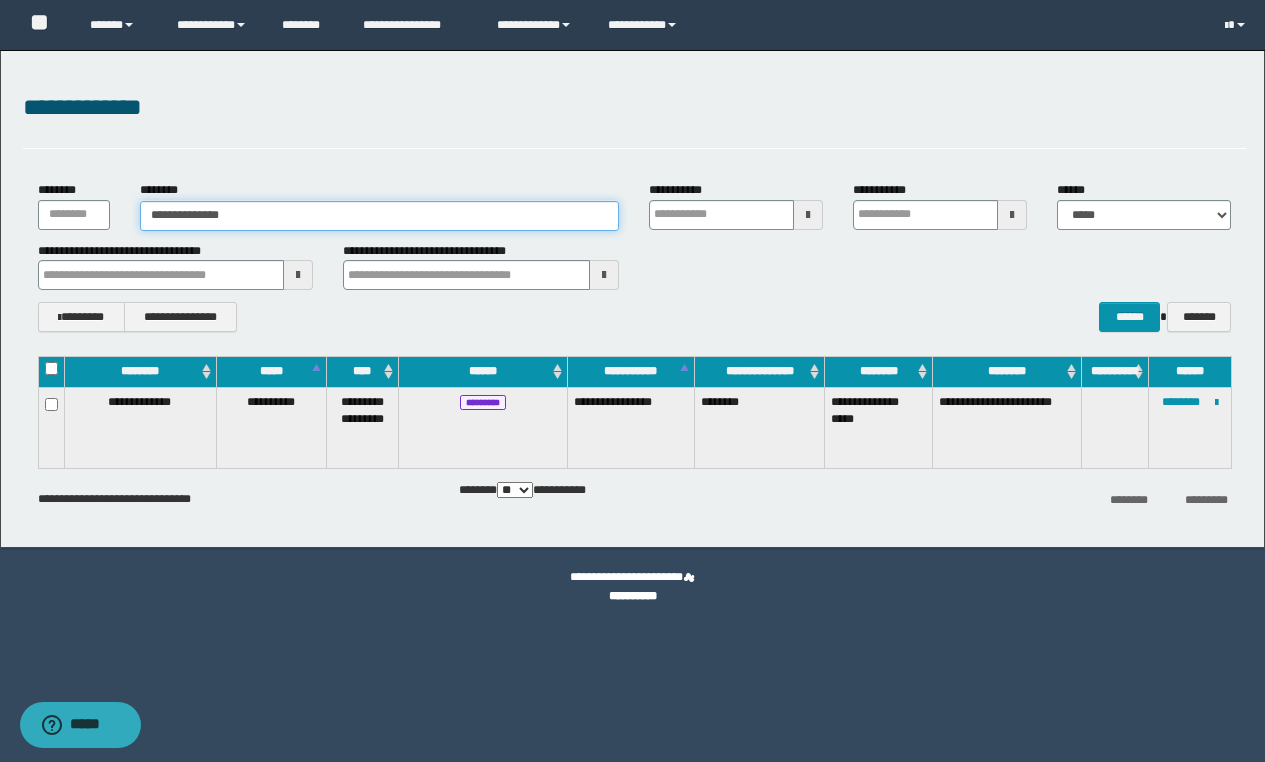type on "**********" 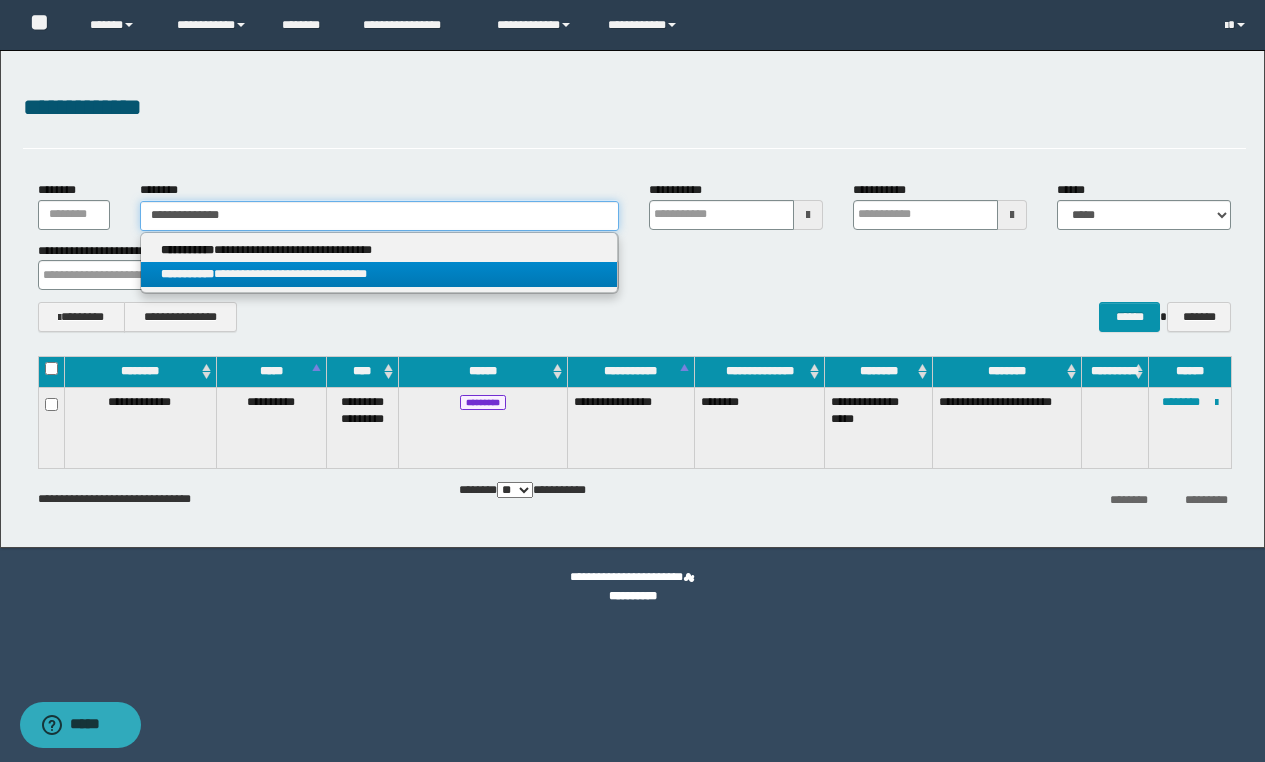 type on "**********" 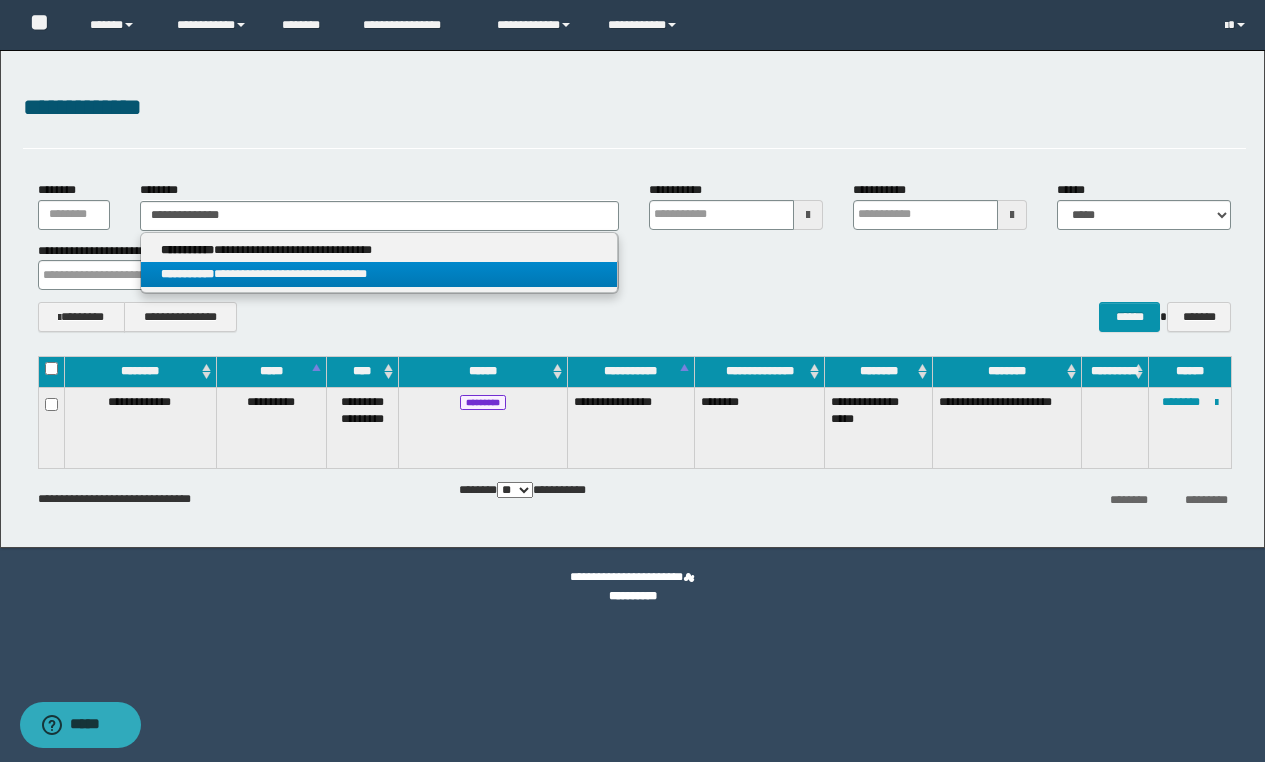 click on "**********" at bounding box center (379, 274) 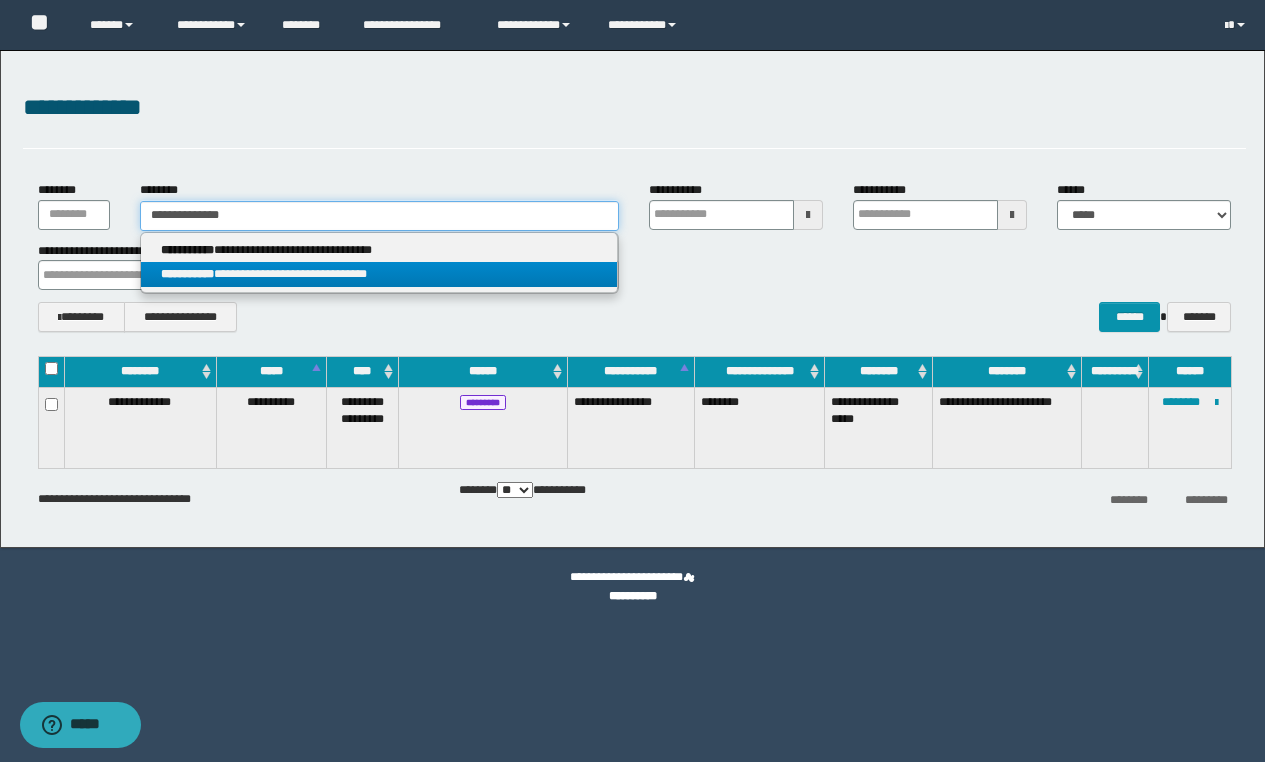 type 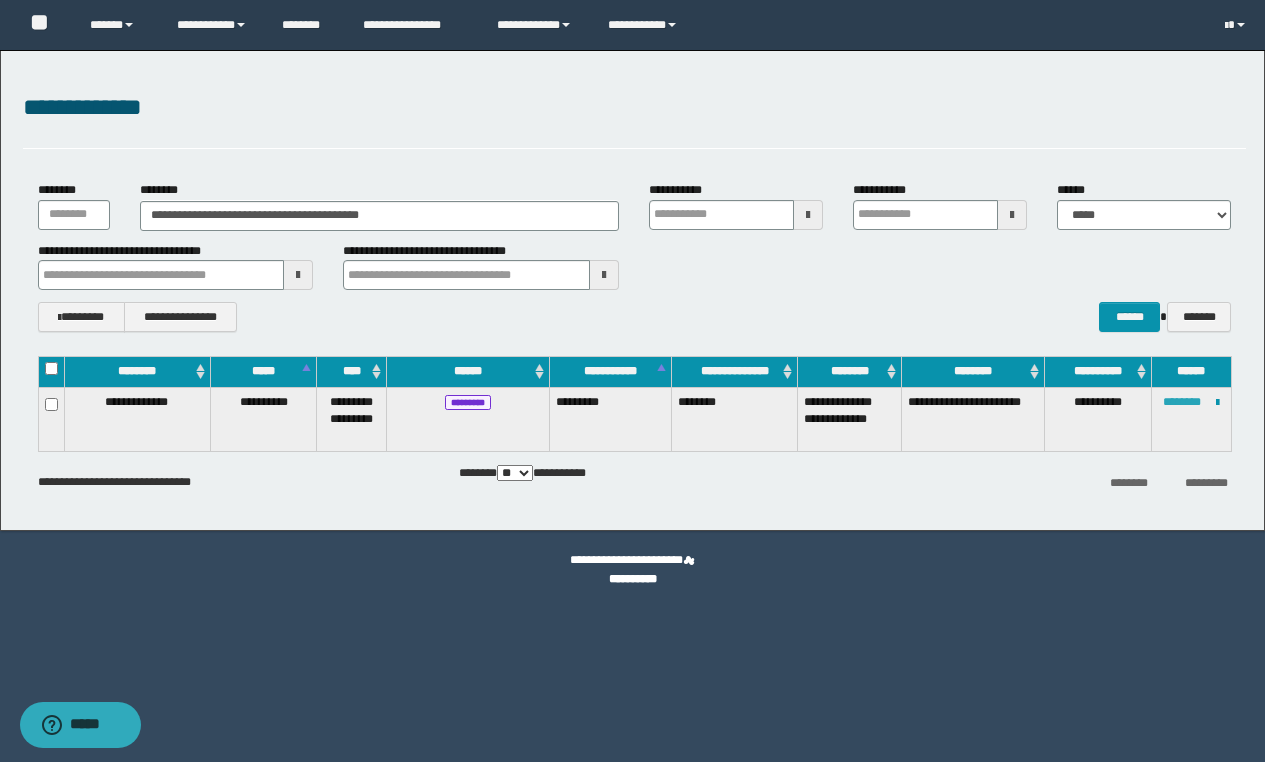 click on "********" at bounding box center (1182, 402) 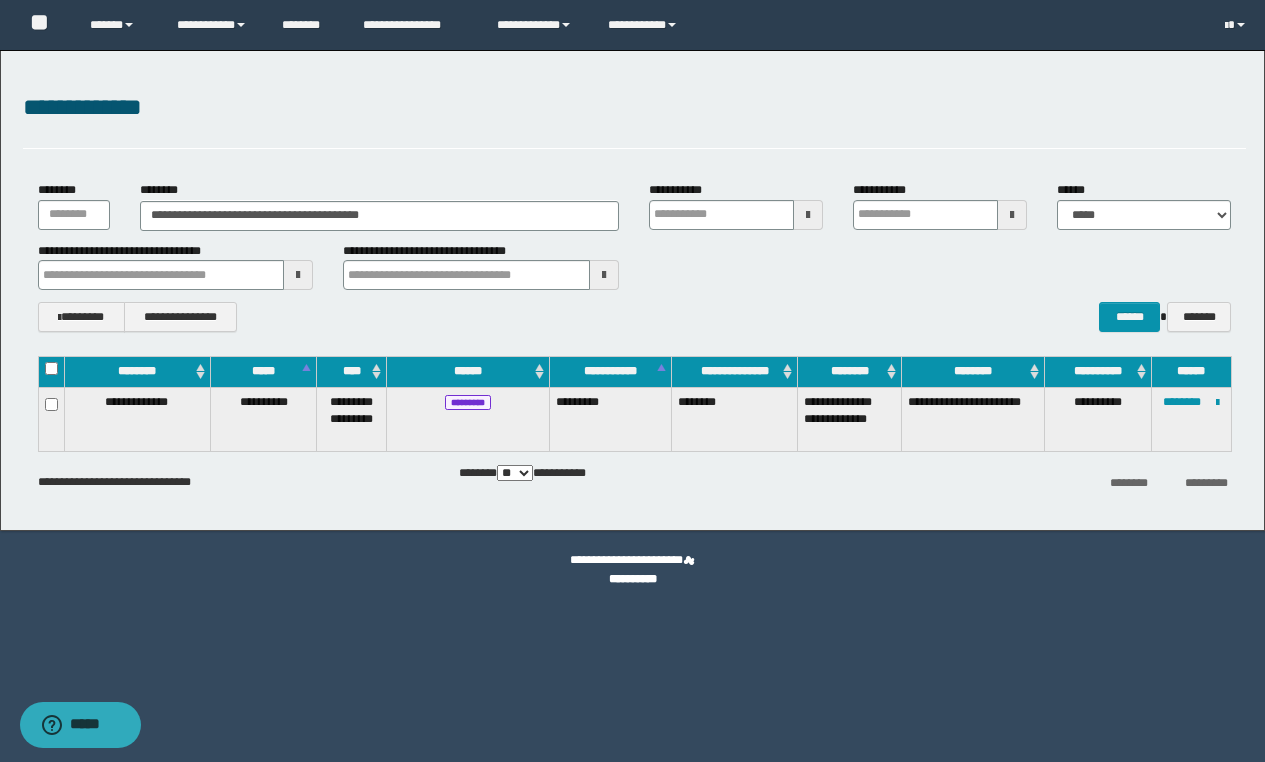 click on "**********" at bounding box center [634, 257] 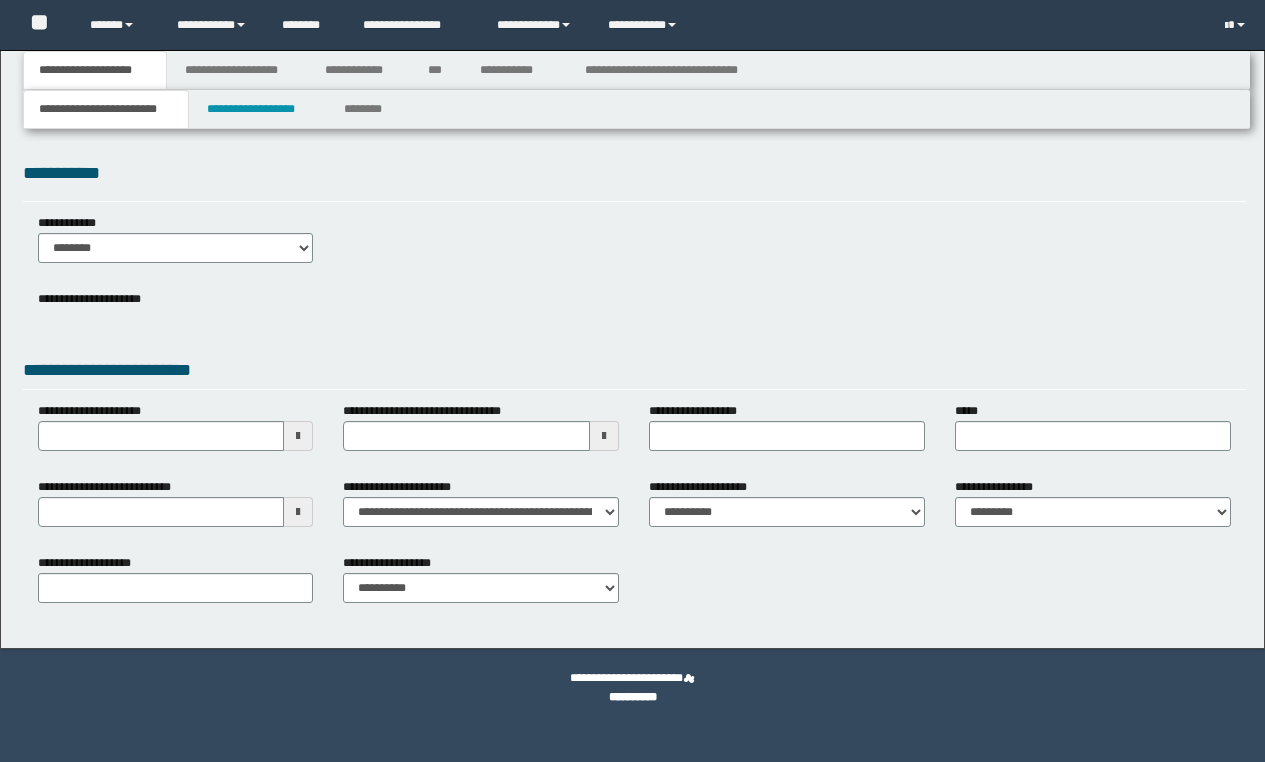 scroll, scrollTop: 0, scrollLeft: 0, axis: both 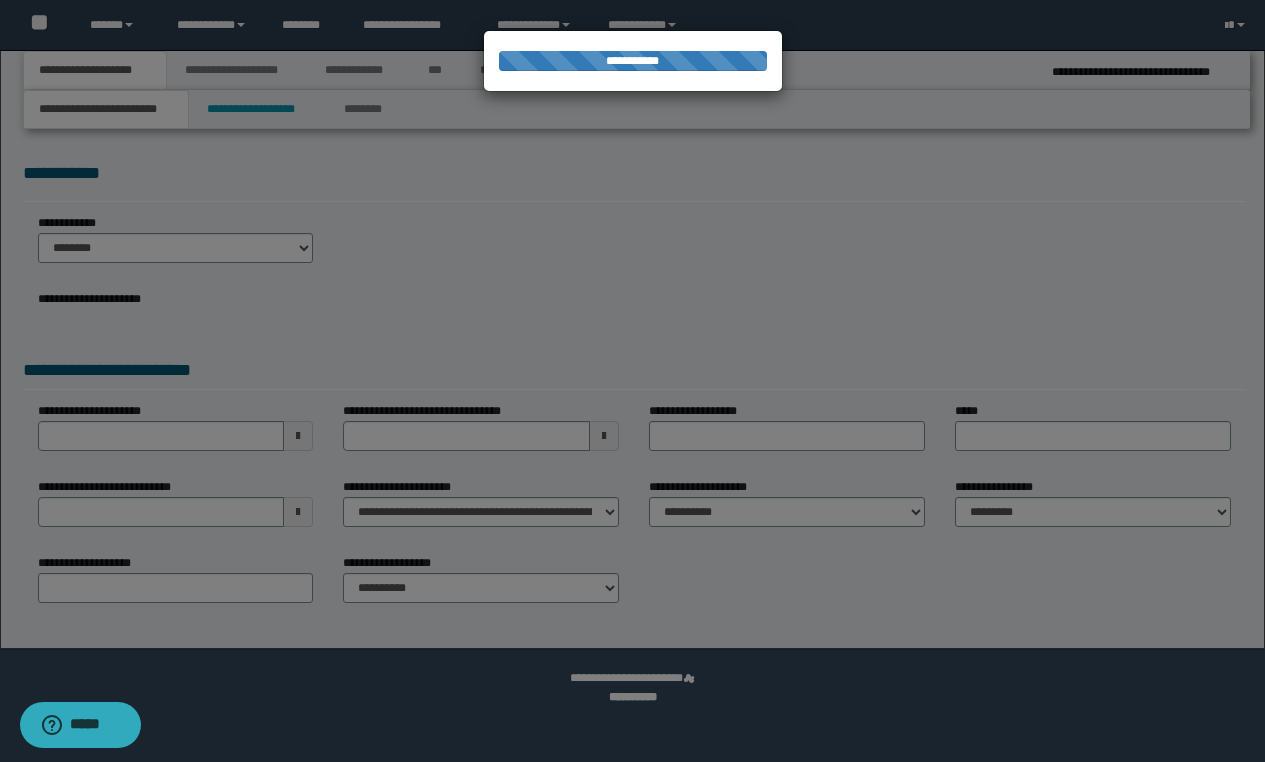 select on "*" 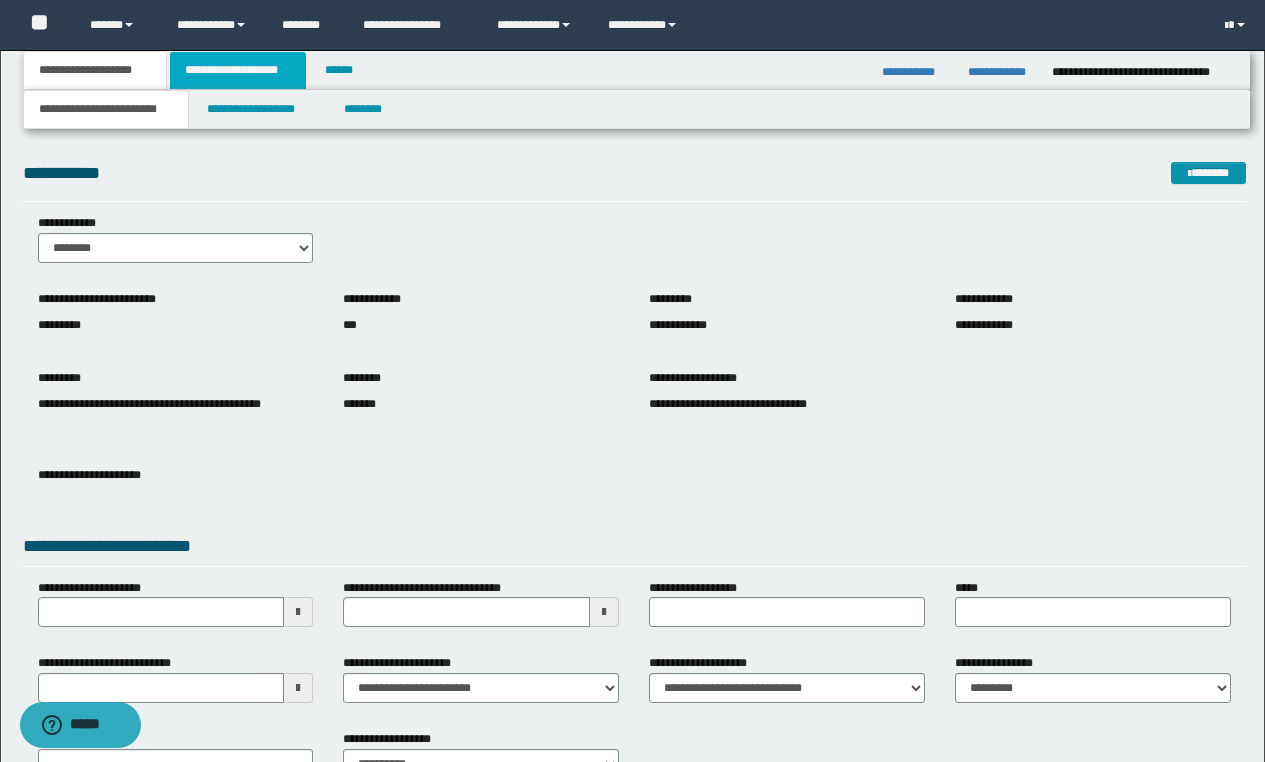 click on "**********" at bounding box center [238, 70] 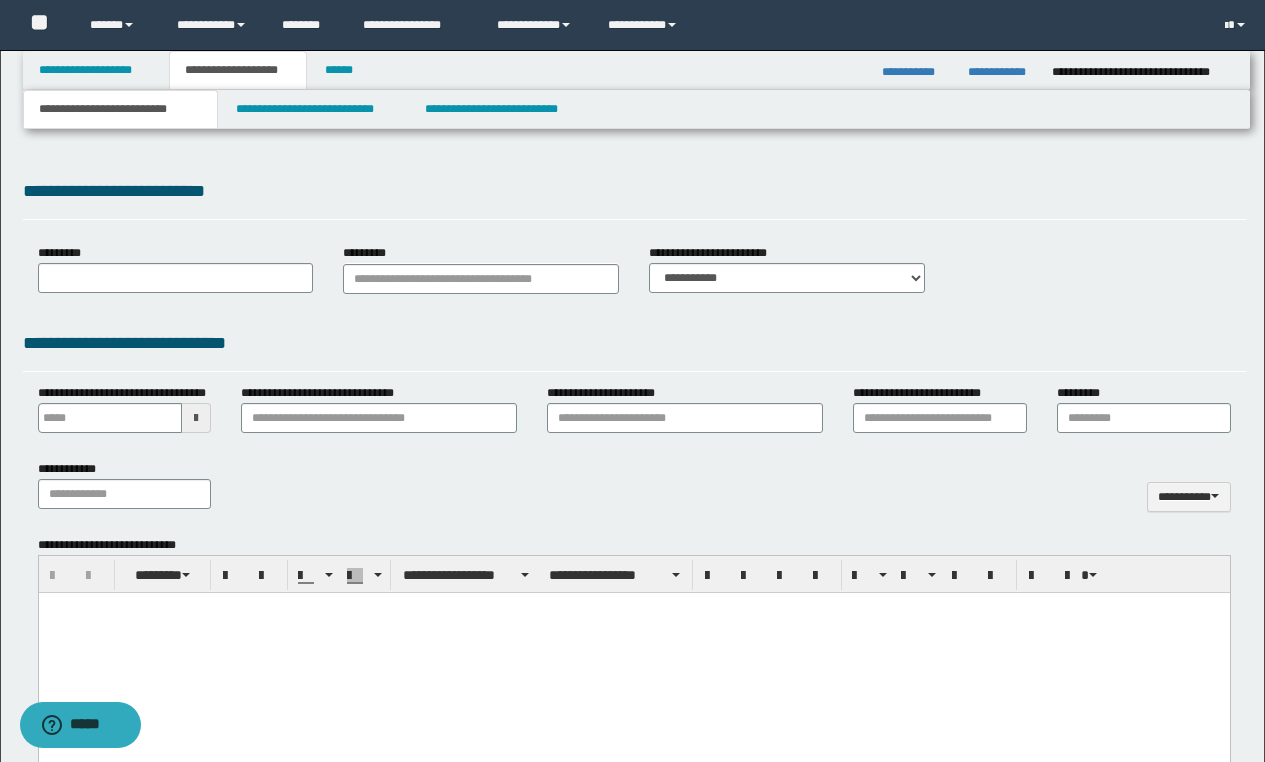 type on "**********" 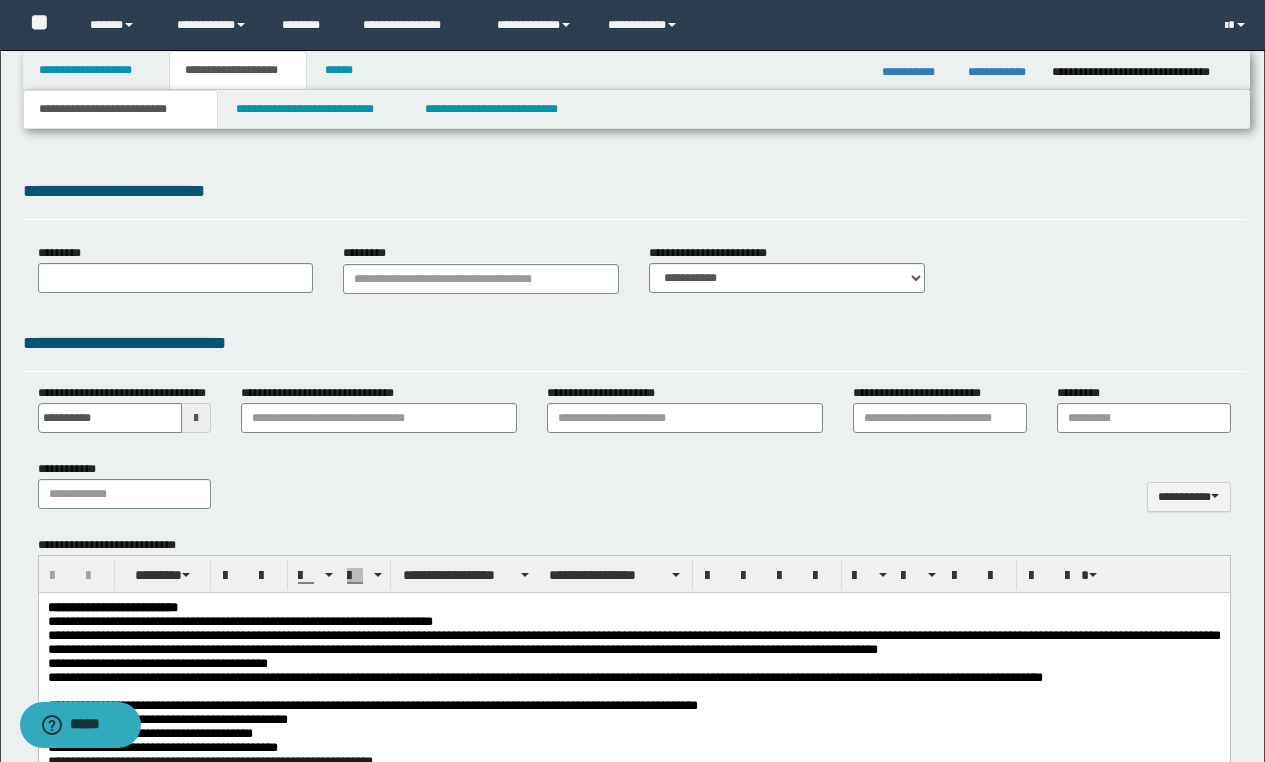 scroll, scrollTop: 0, scrollLeft: 0, axis: both 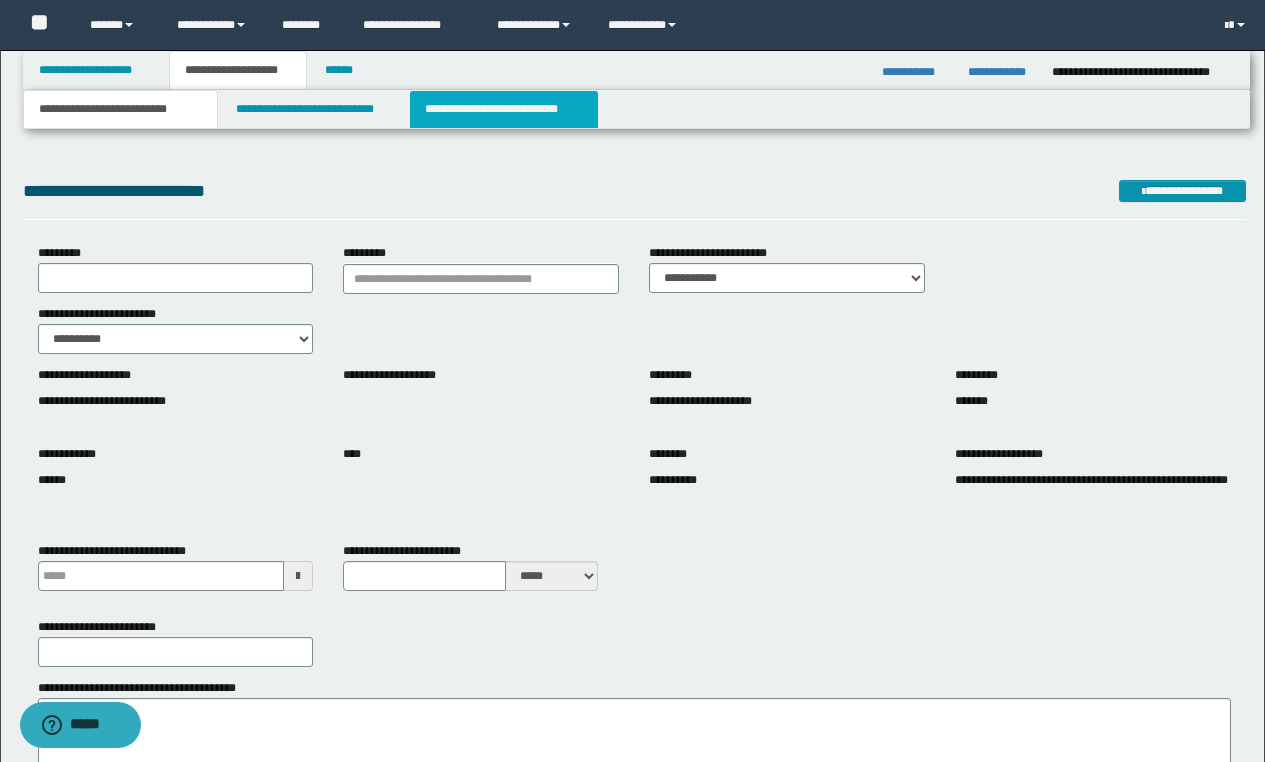 click on "**********" at bounding box center (504, 109) 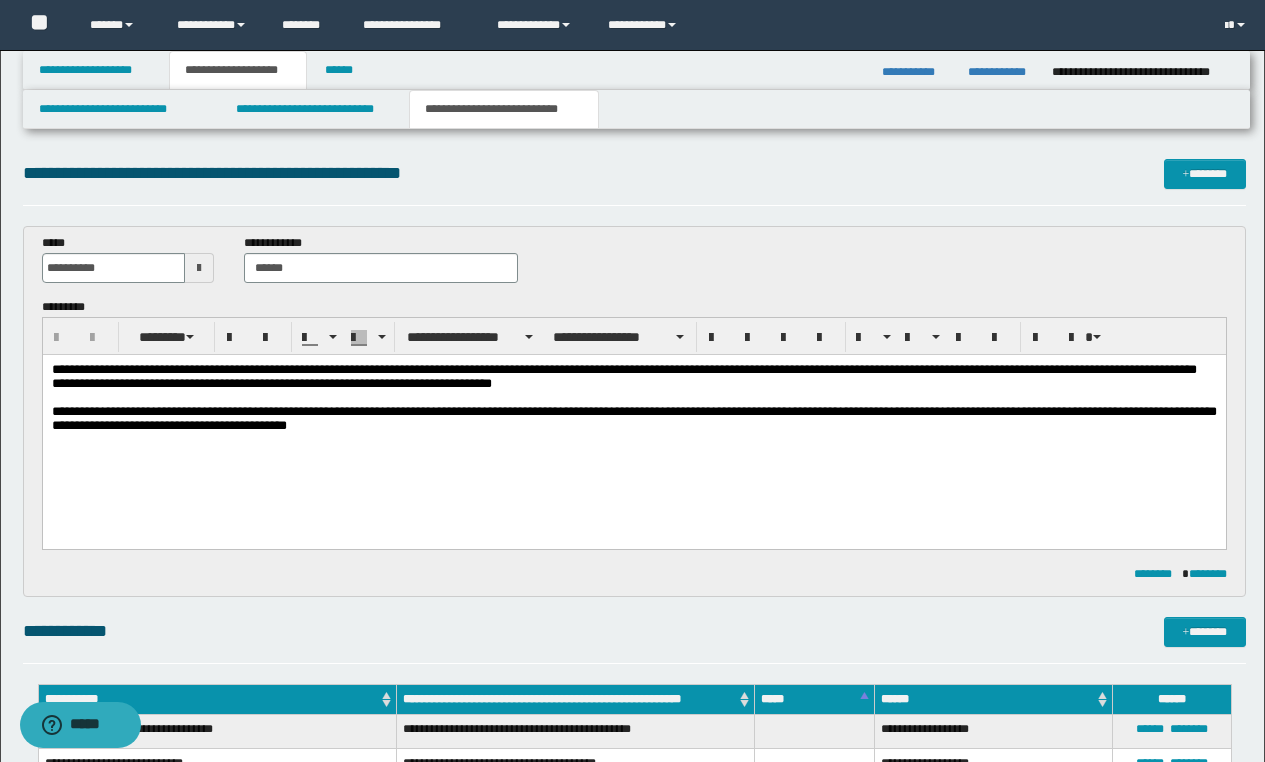 scroll, scrollTop: 0, scrollLeft: 0, axis: both 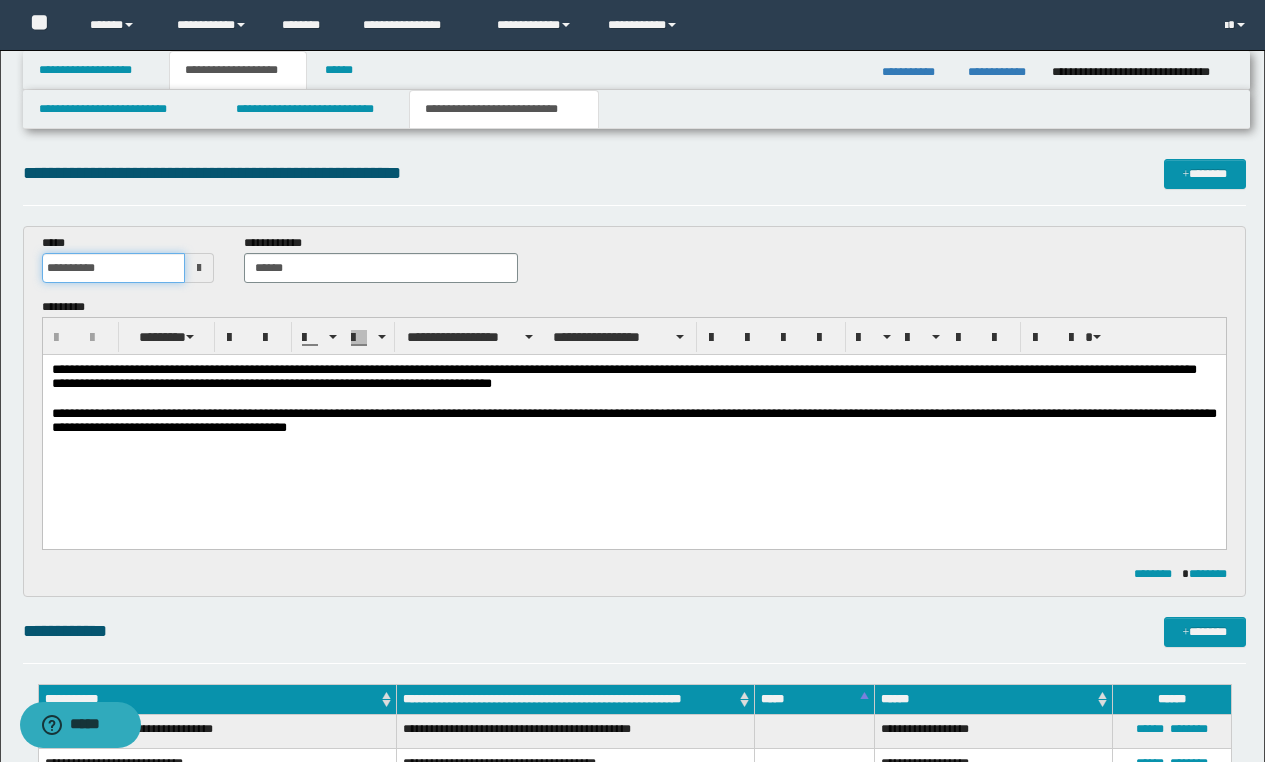 click on "**********" at bounding box center [114, 268] 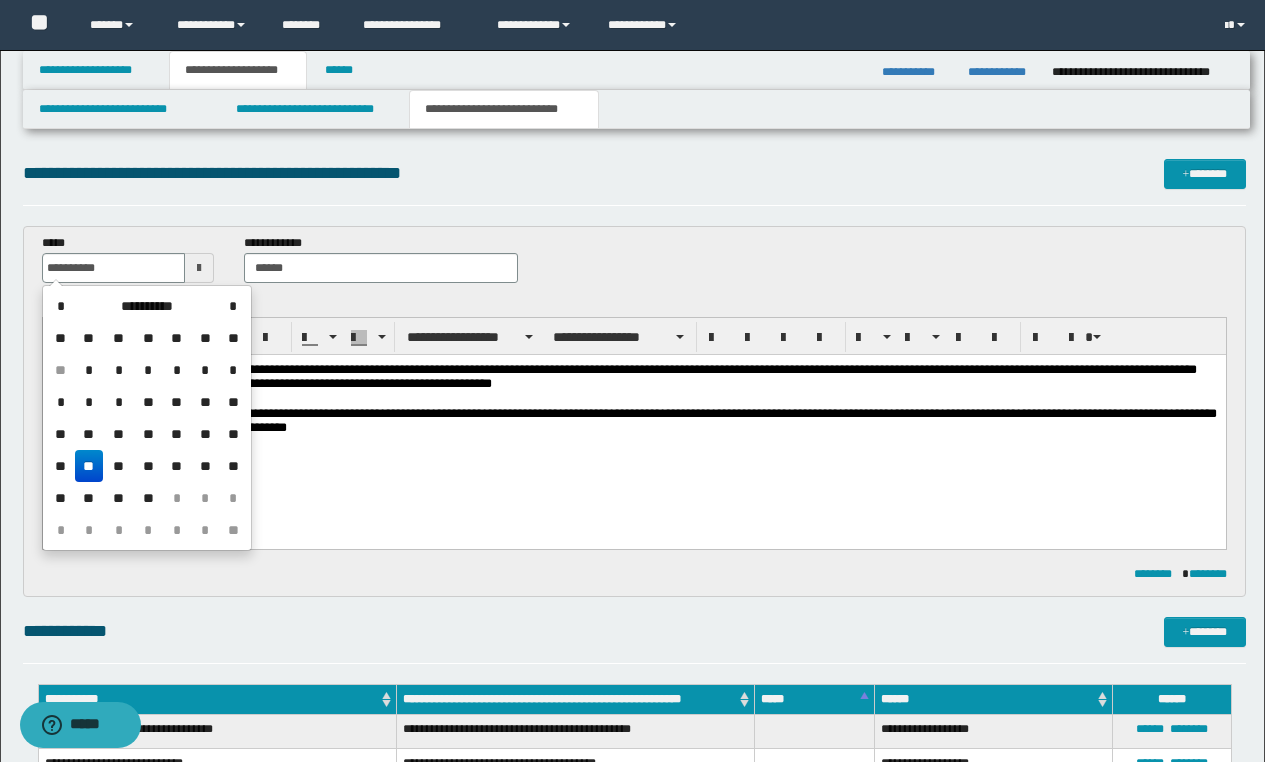 type on "**********" 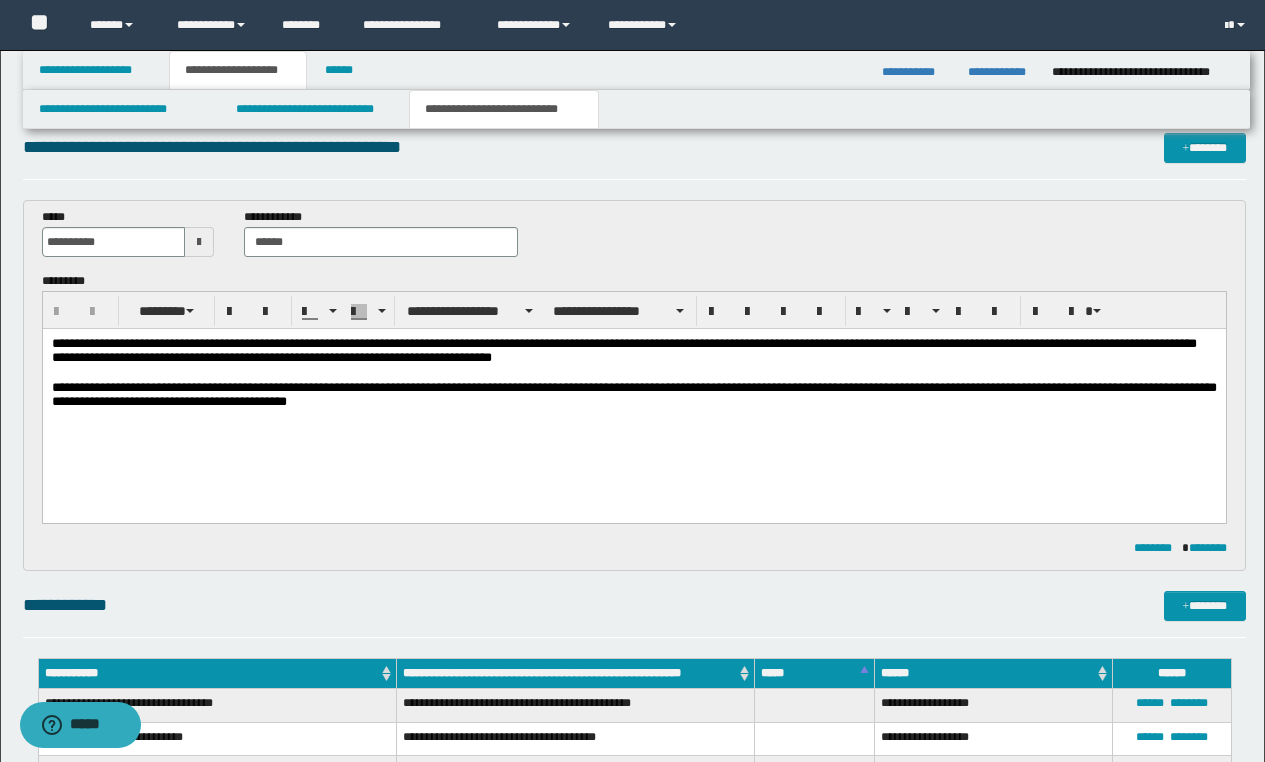 scroll, scrollTop: 0, scrollLeft: 0, axis: both 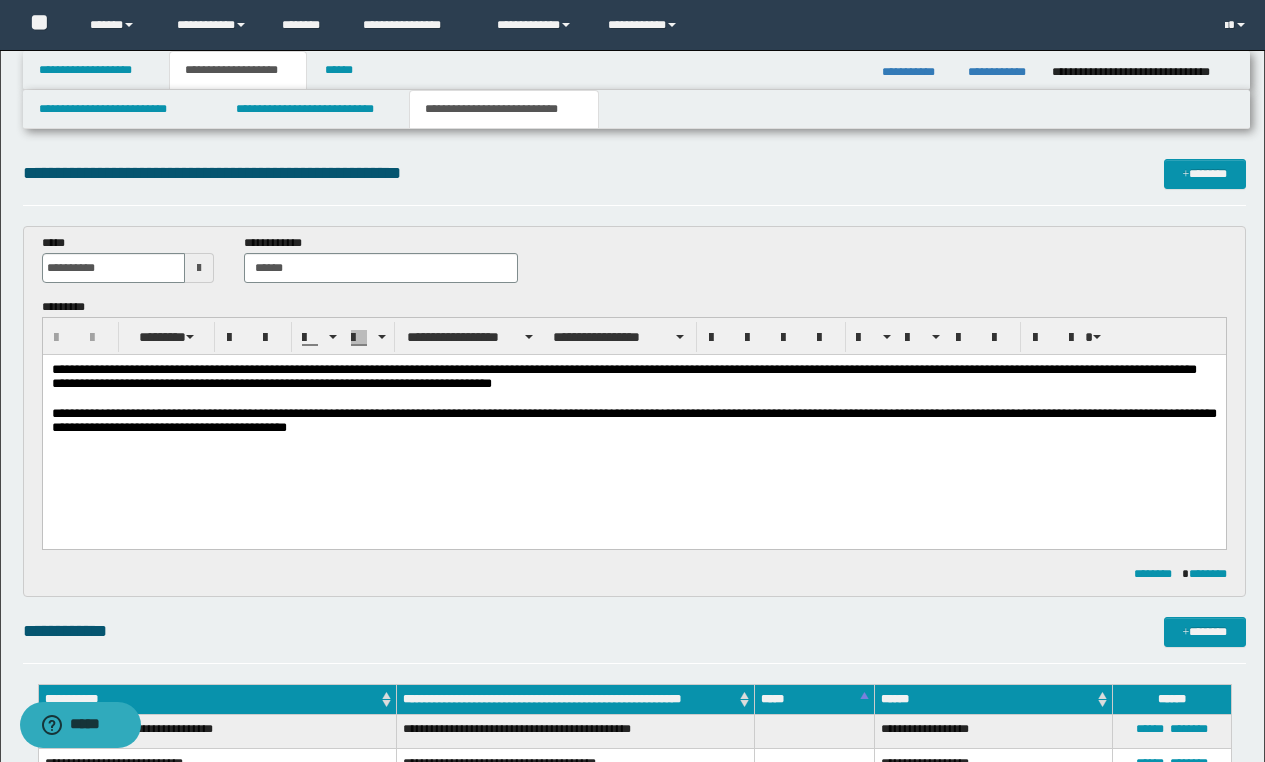 click on "**********" at bounding box center [634, 266] 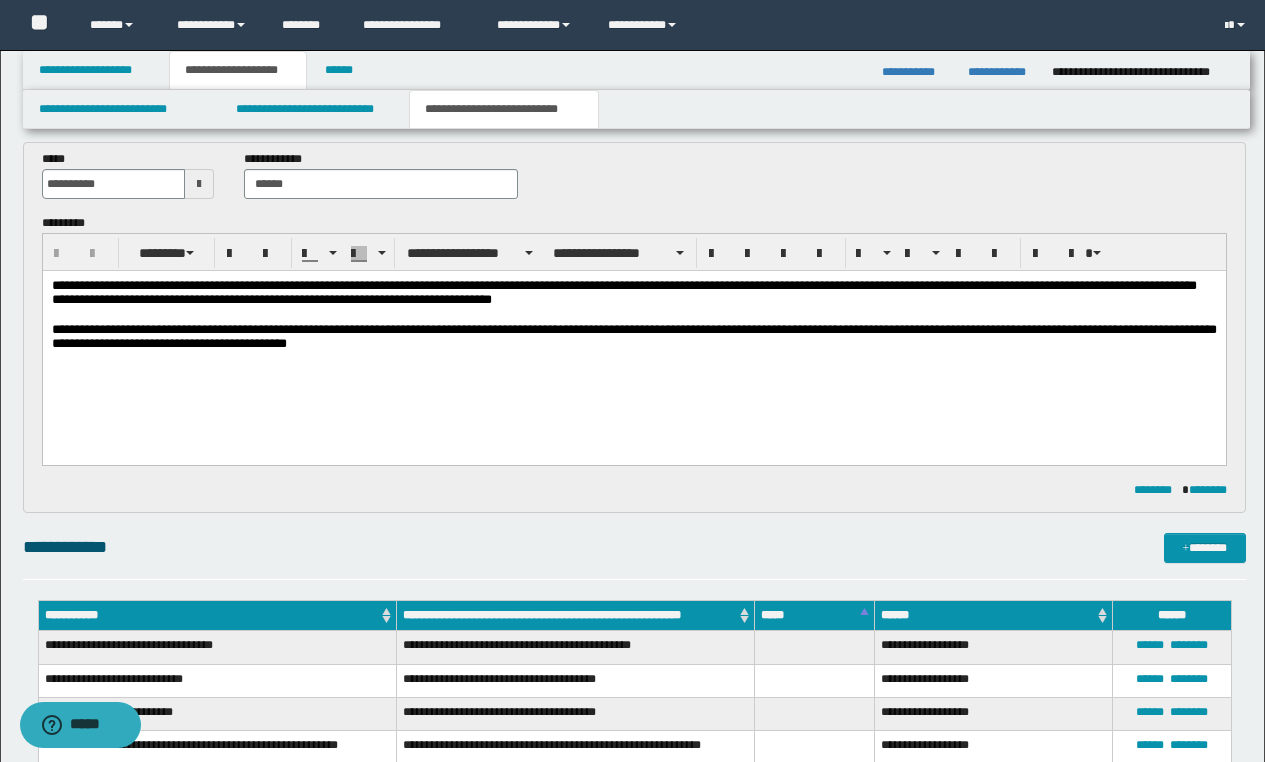 scroll, scrollTop: 0, scrollLeft: 0, axis: both 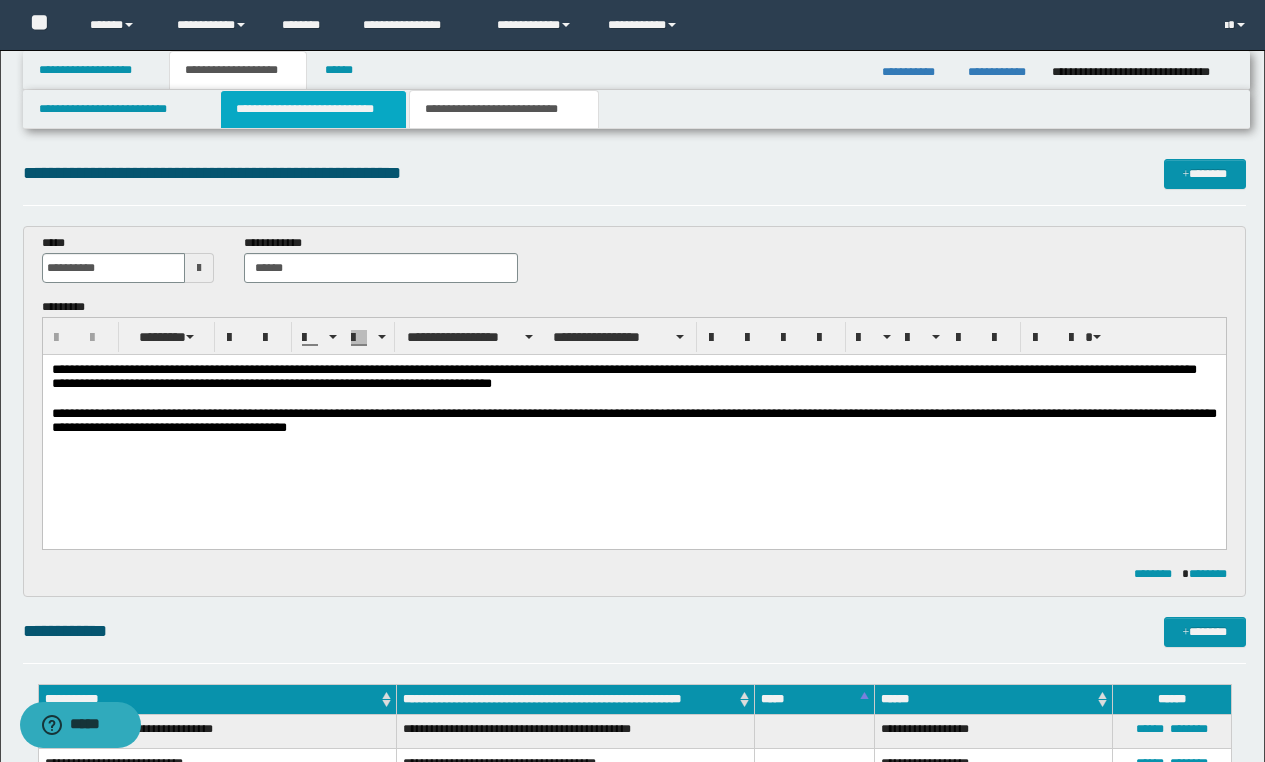 click on "**********" at bounding box center (314, 109) 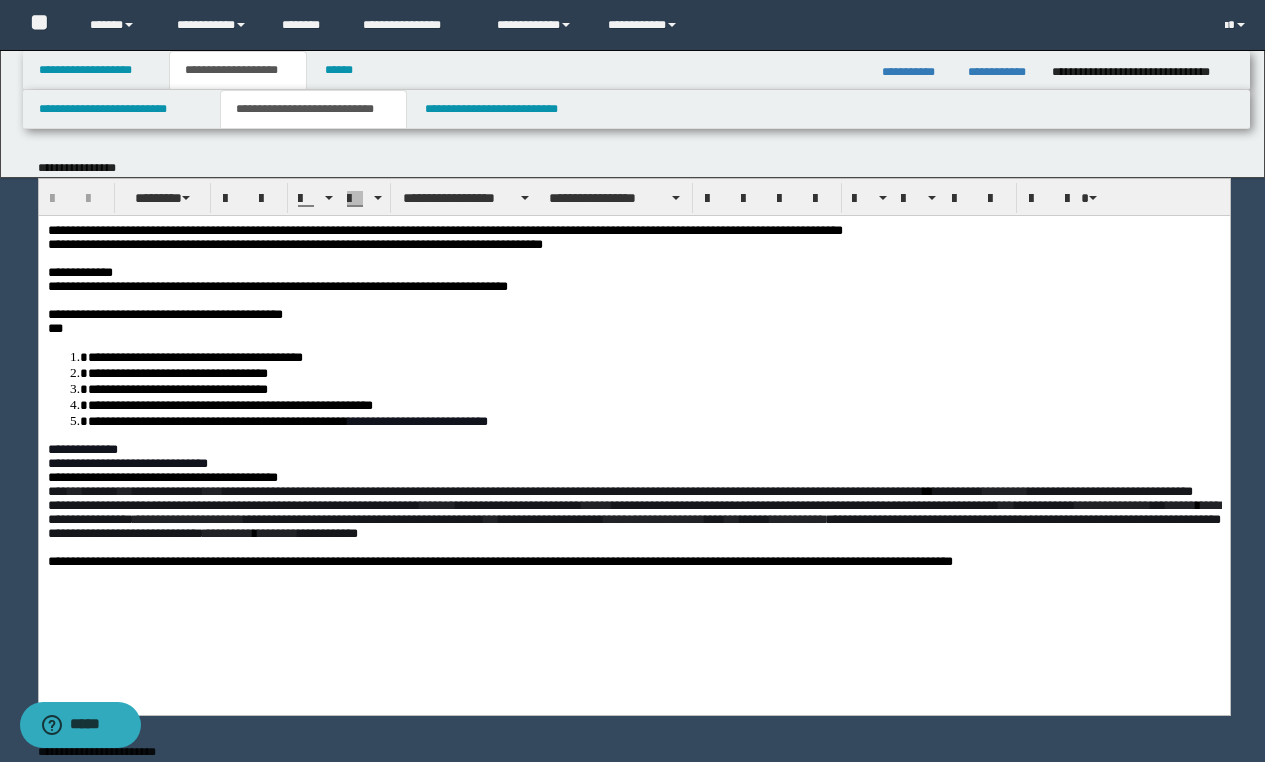 scroll, scrollTop: 0, scrollLeft: 0, axis: both 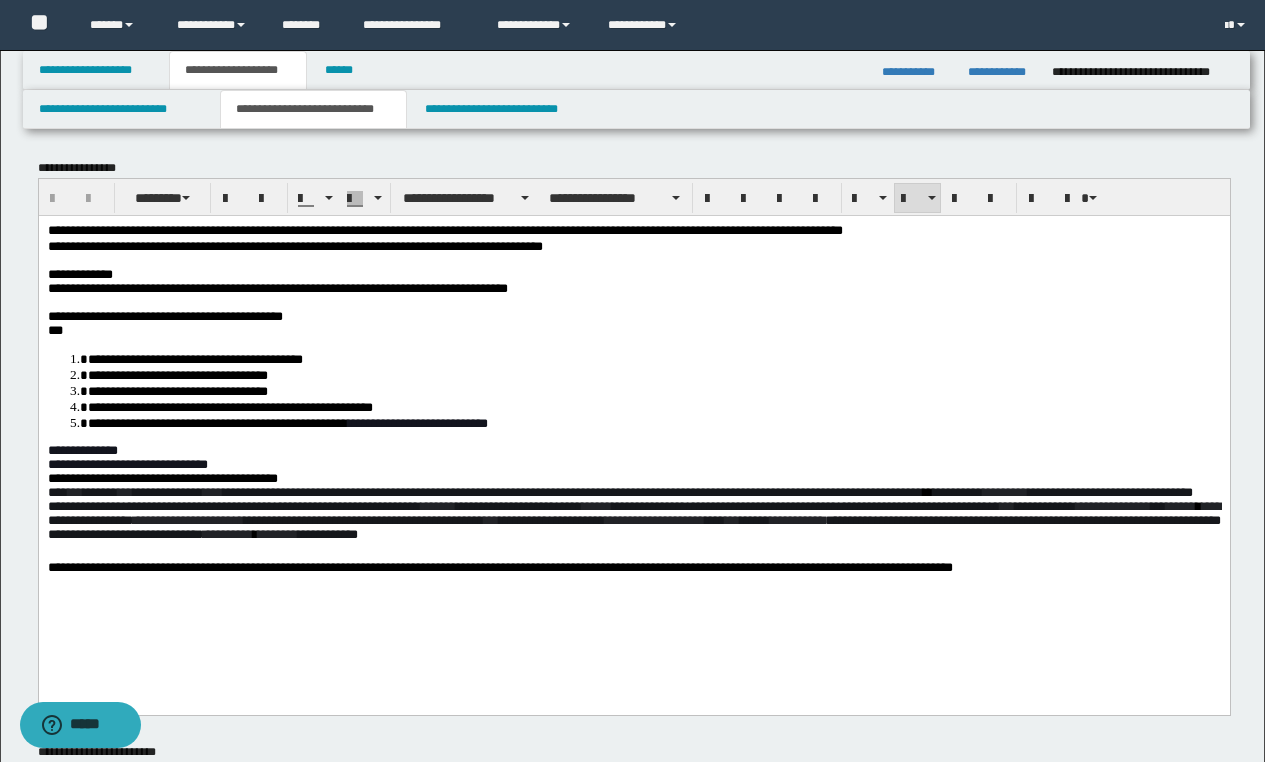 click on "***** [FIRST] [LAST] [EMAIL] [ADDRESS] [CITY], [STATE] [POSTAL_CODE]" at bounding box center (633, 390) 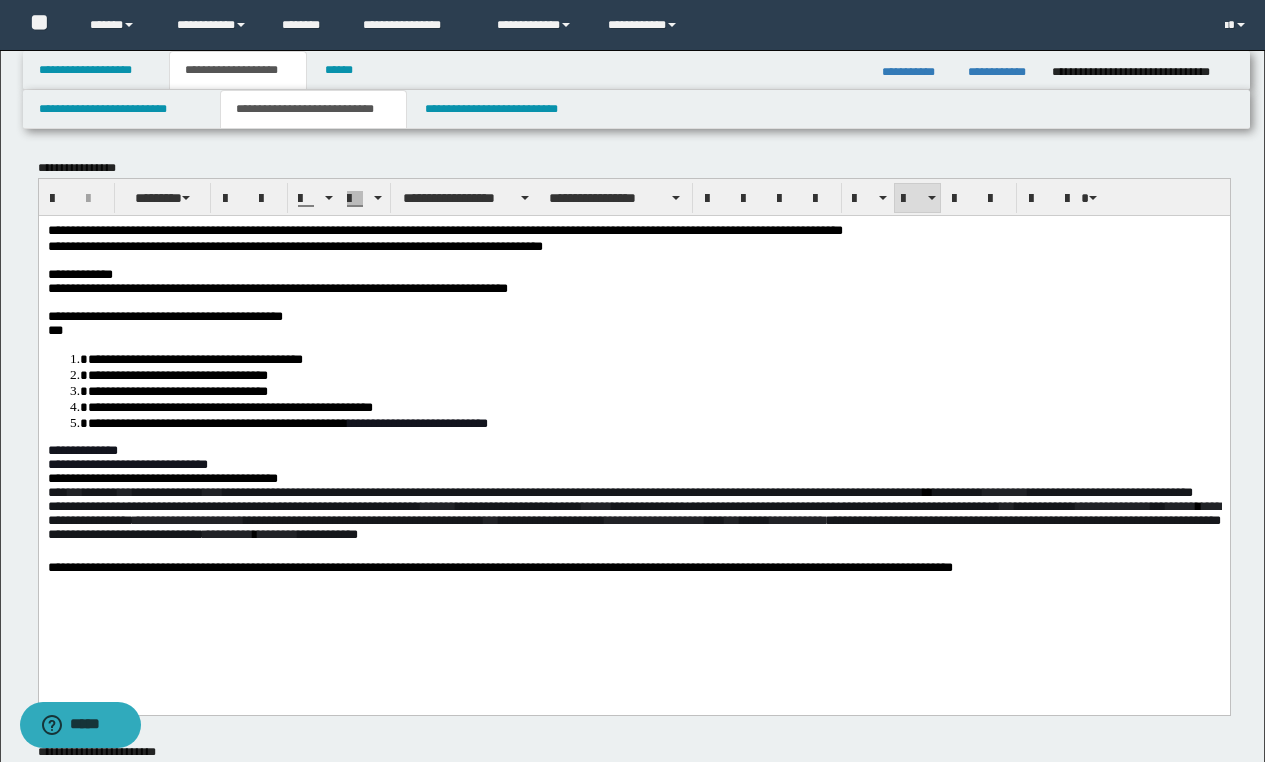 click on "**********" at bounding box center (634, 445) 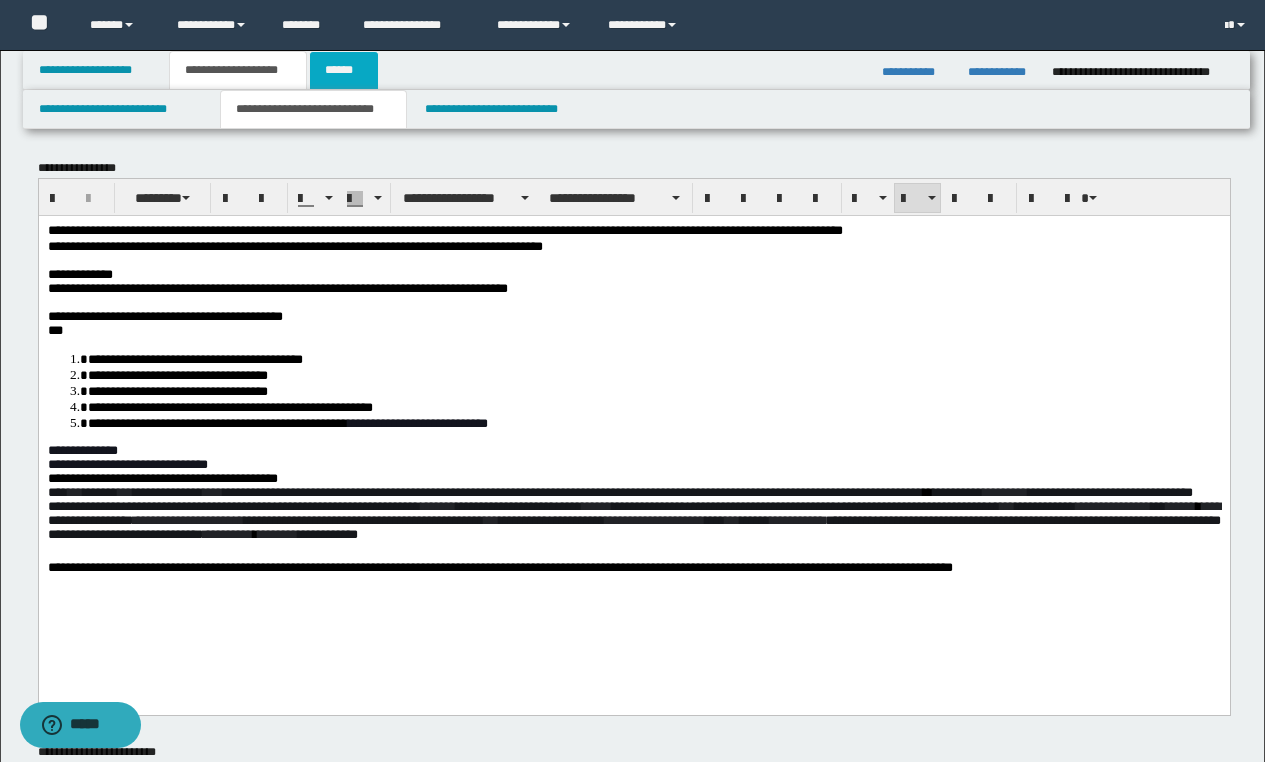 click on "******" at bounding box center [344, 70] 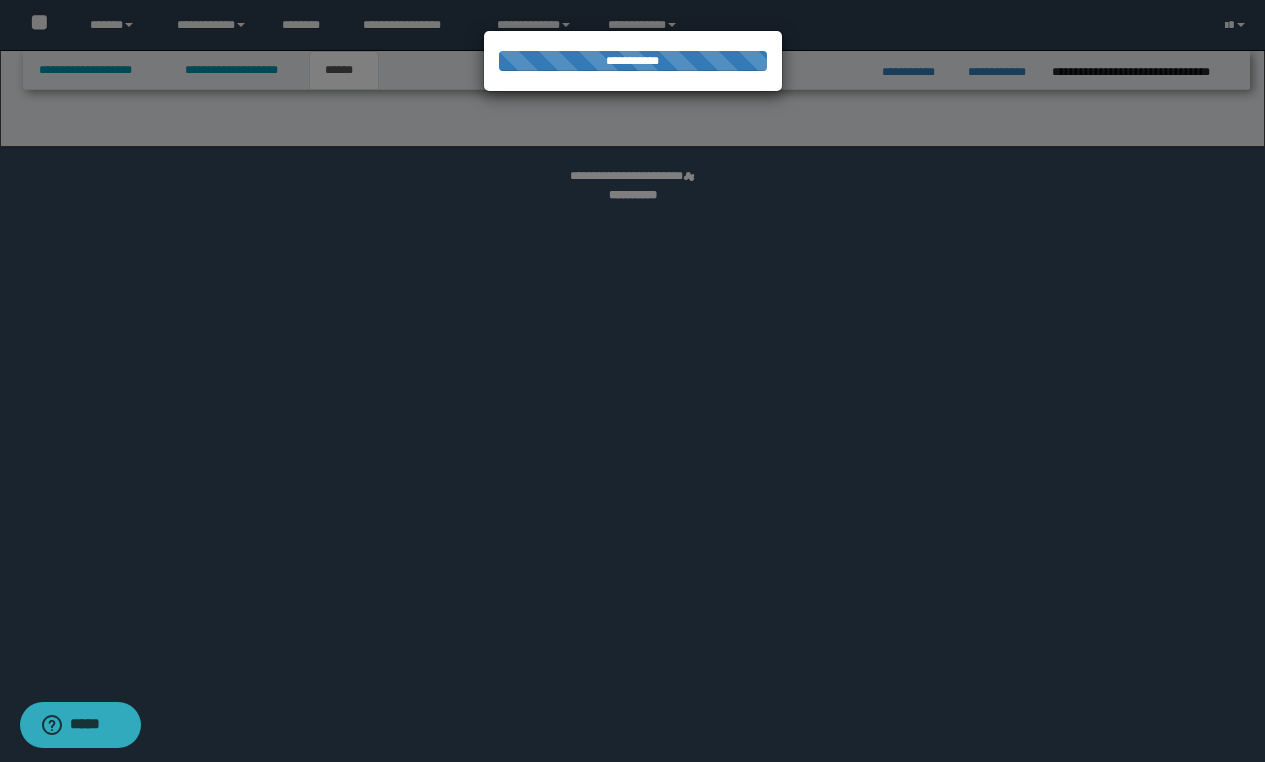 select on "*" 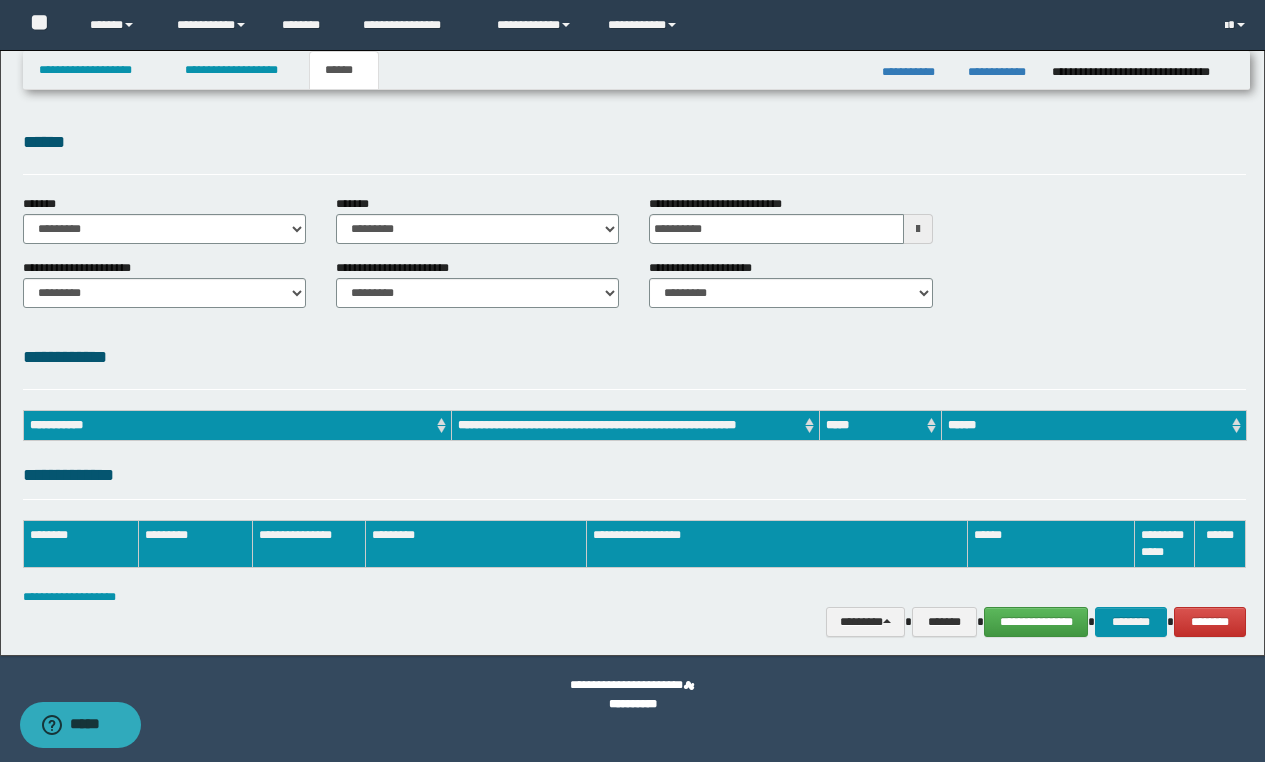 scroll, scrollTop: 0, scrollLeft: 0, axis: both 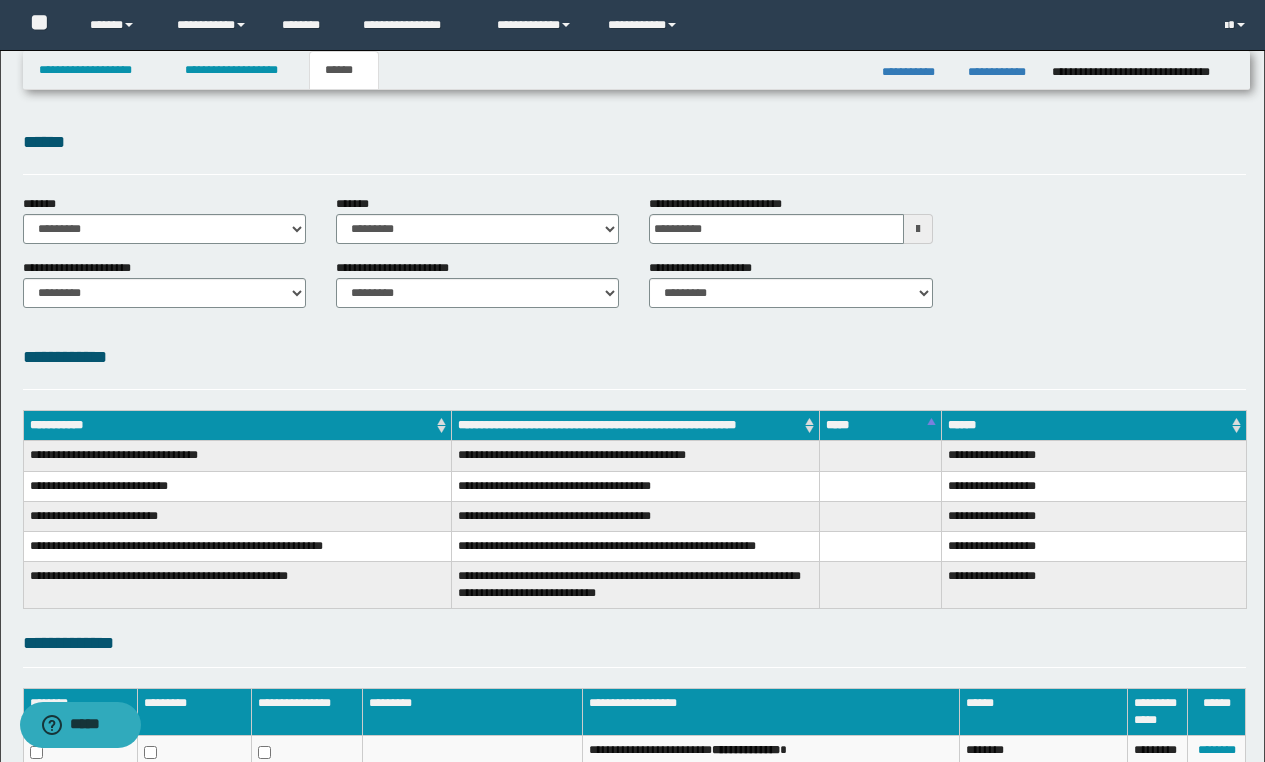 click on "**********" at bounding box center [634, 291] 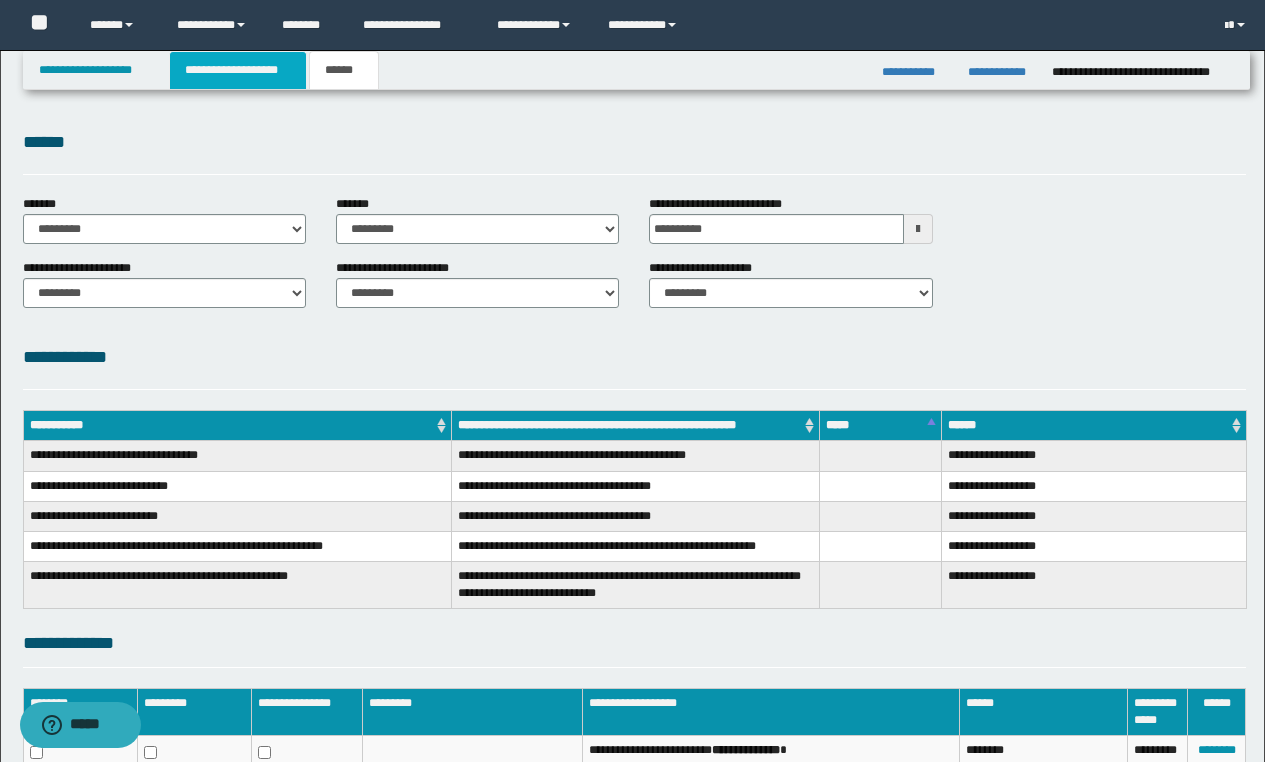 click on "**********" at bounding box center [238, 70] 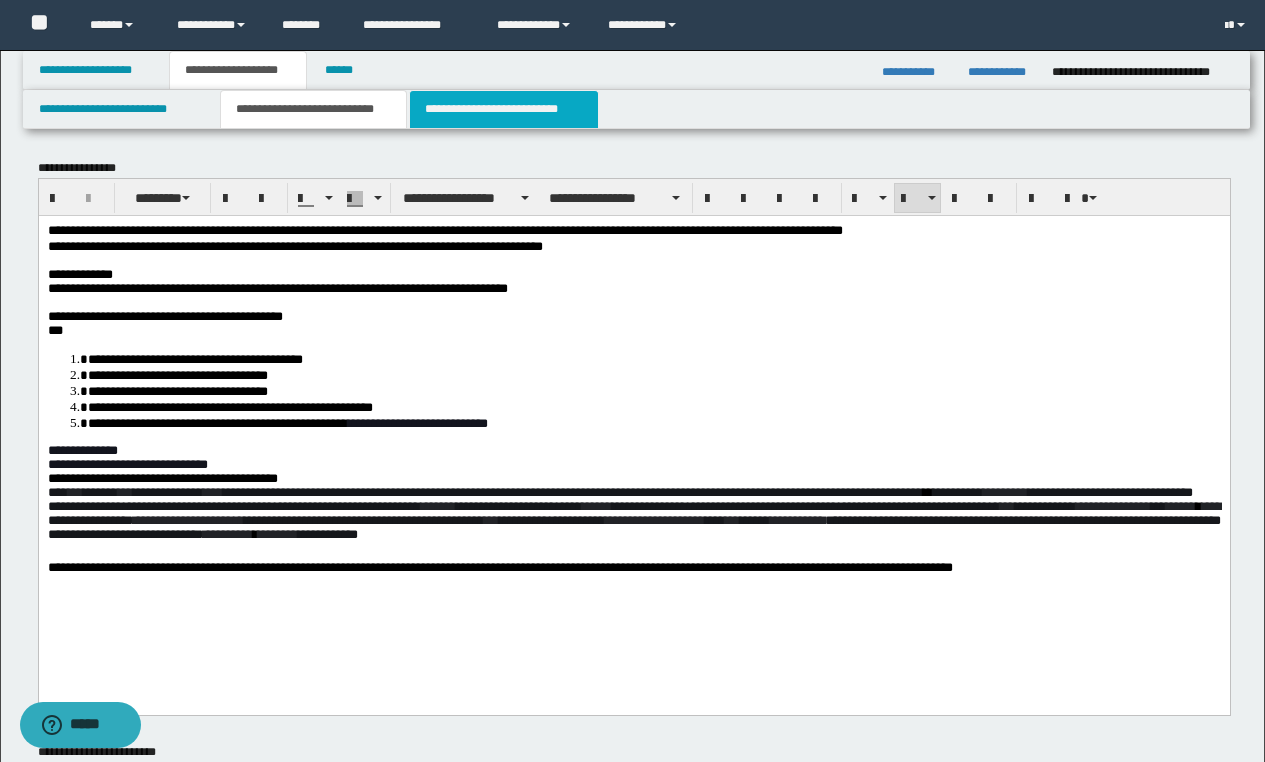 click on "**********" at bounding box center (504, 109) 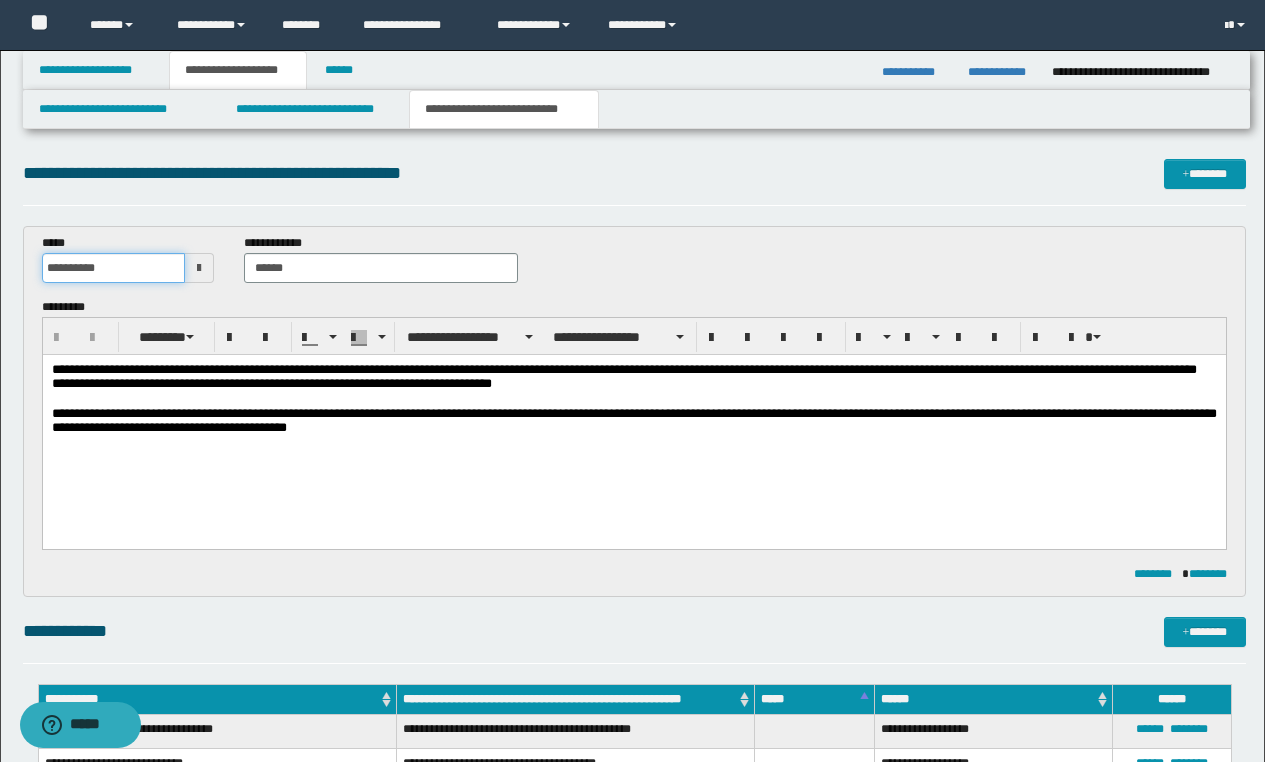 click on "**********" at bounding box center [114, 268] 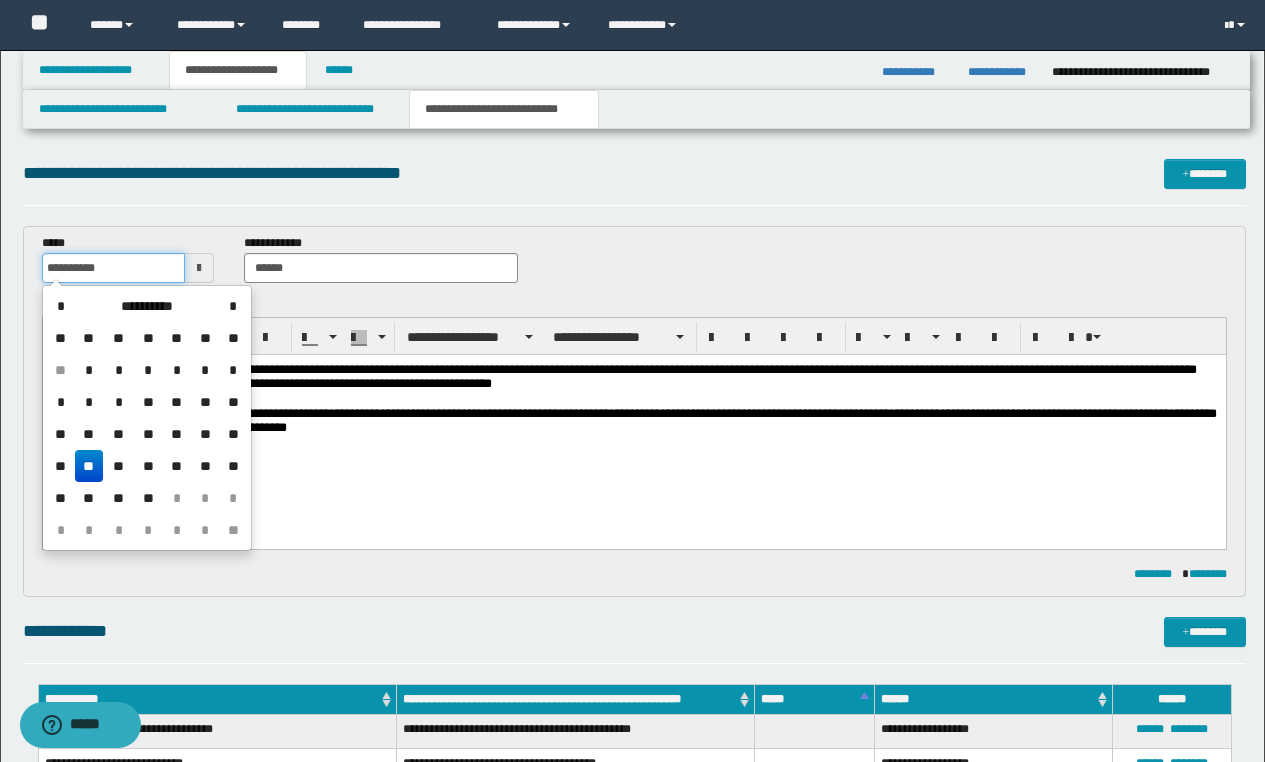 click on "**********" at bounding box center (114, 268) 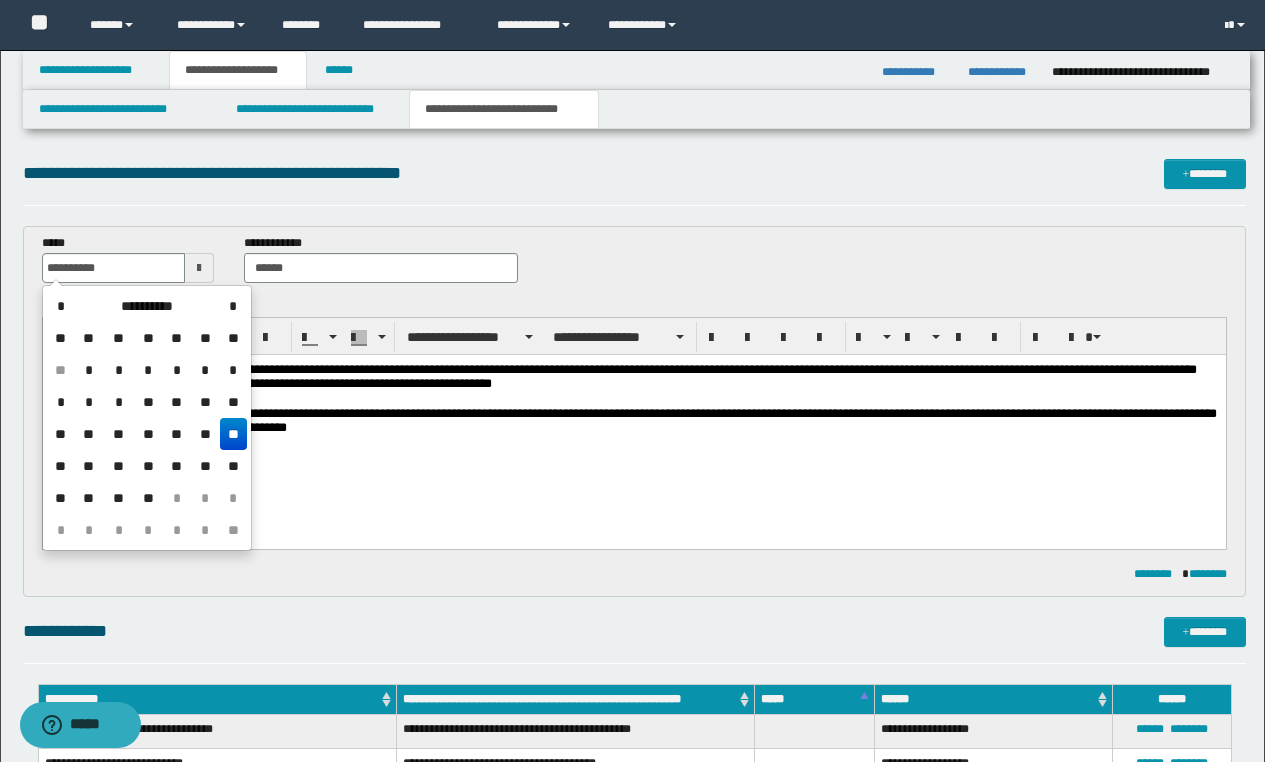 type on "**********" 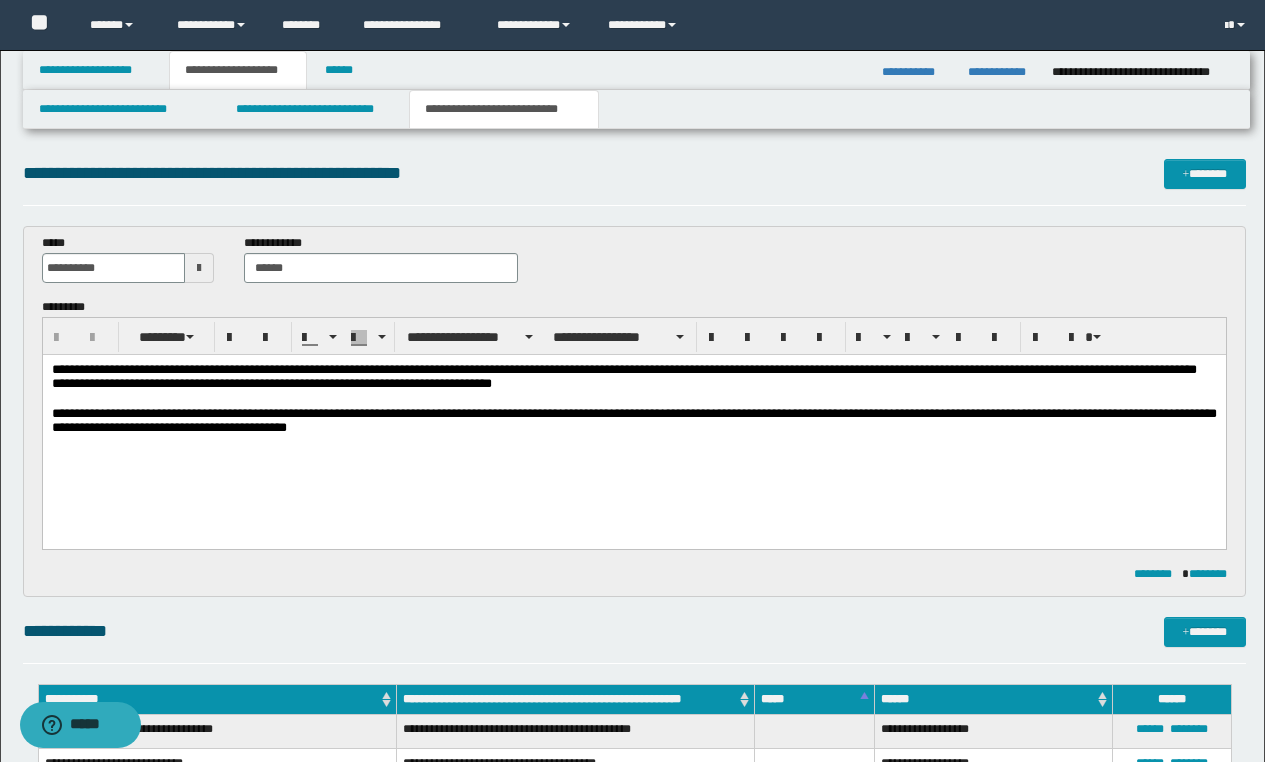 click on "**********" at bounding box center (634, 1008) 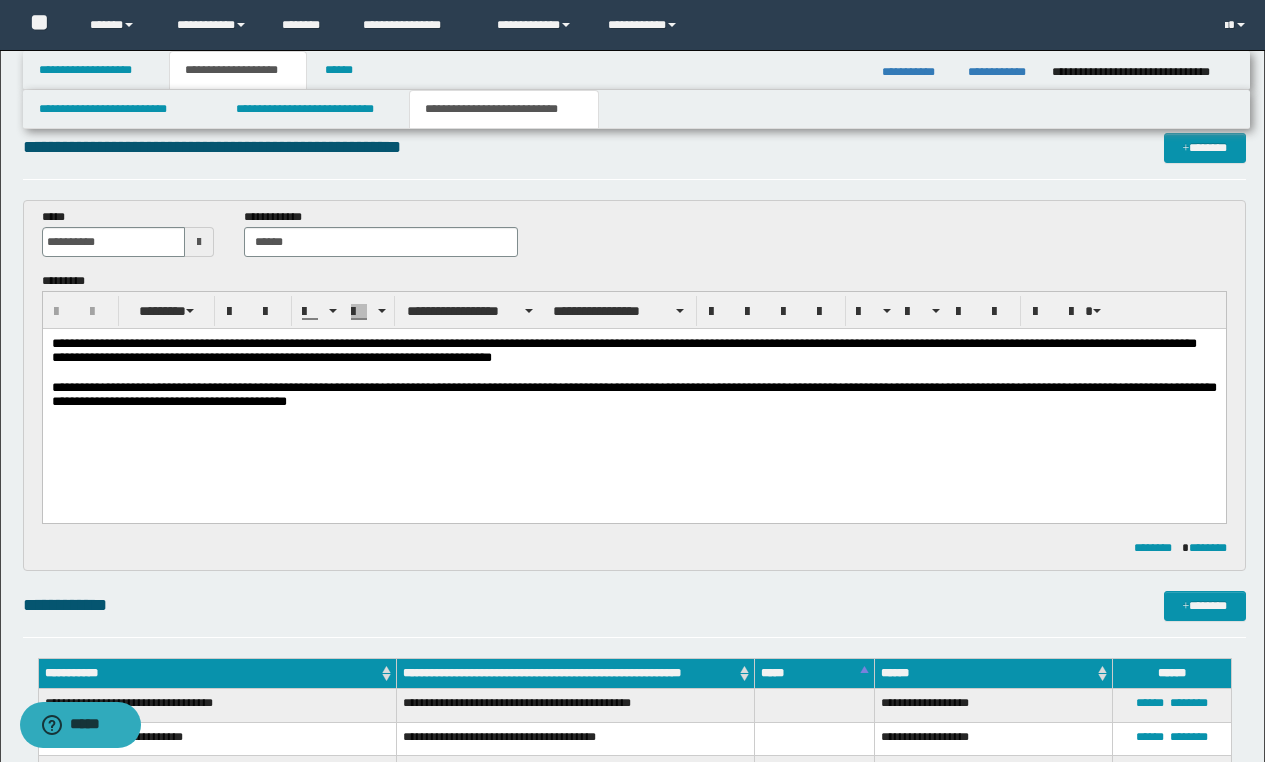 scroll, scrollTop: 0, scrollLeft: 0, axis: both 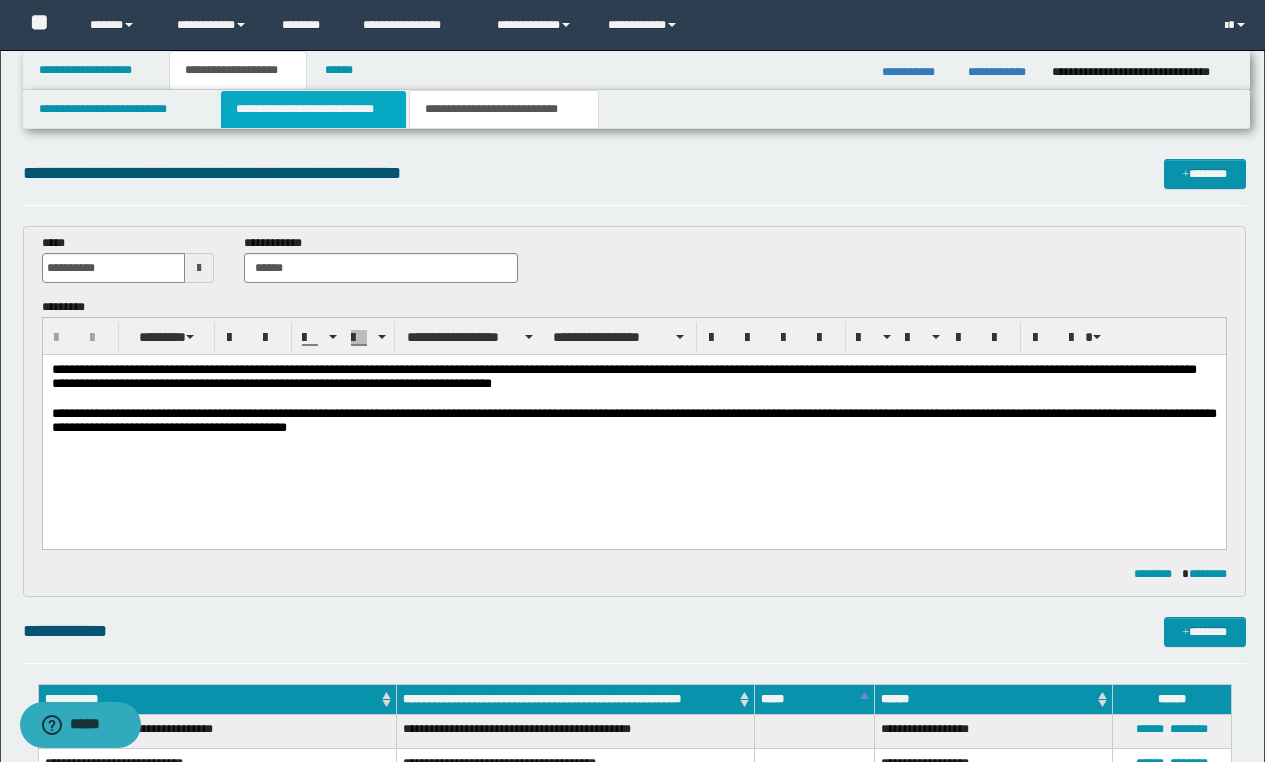 click on "**********" at bounding box center [314, 109] 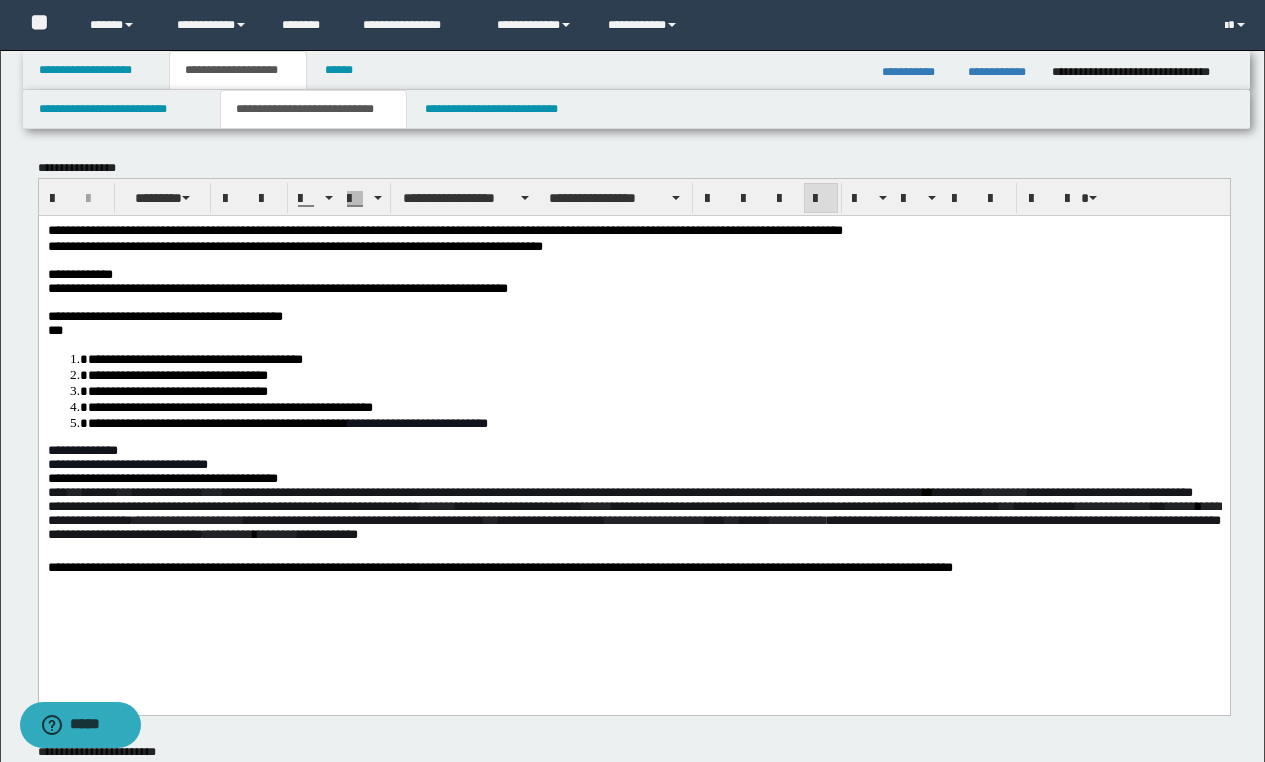 click on "**********" at bounding box center [633, 423] 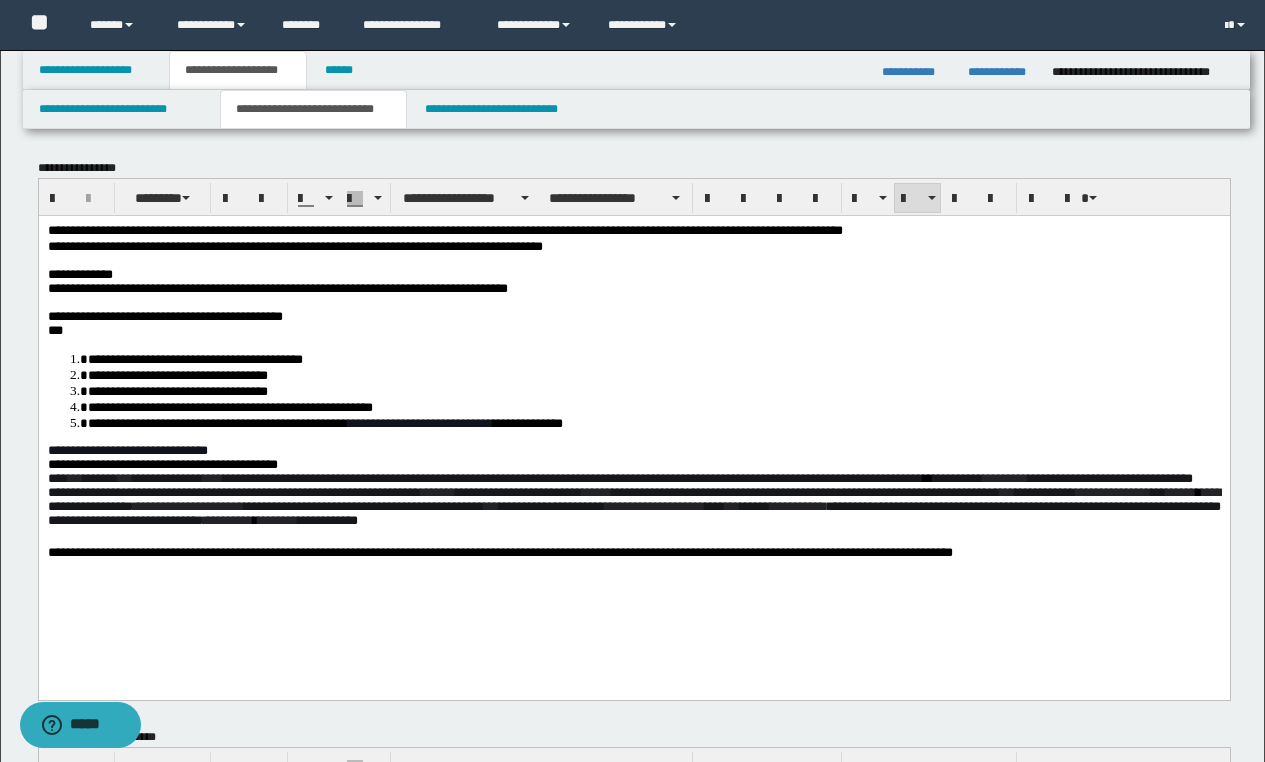 click on "[ADDRESS] [CITY], [STATE]" at bounding box center [654, 422] 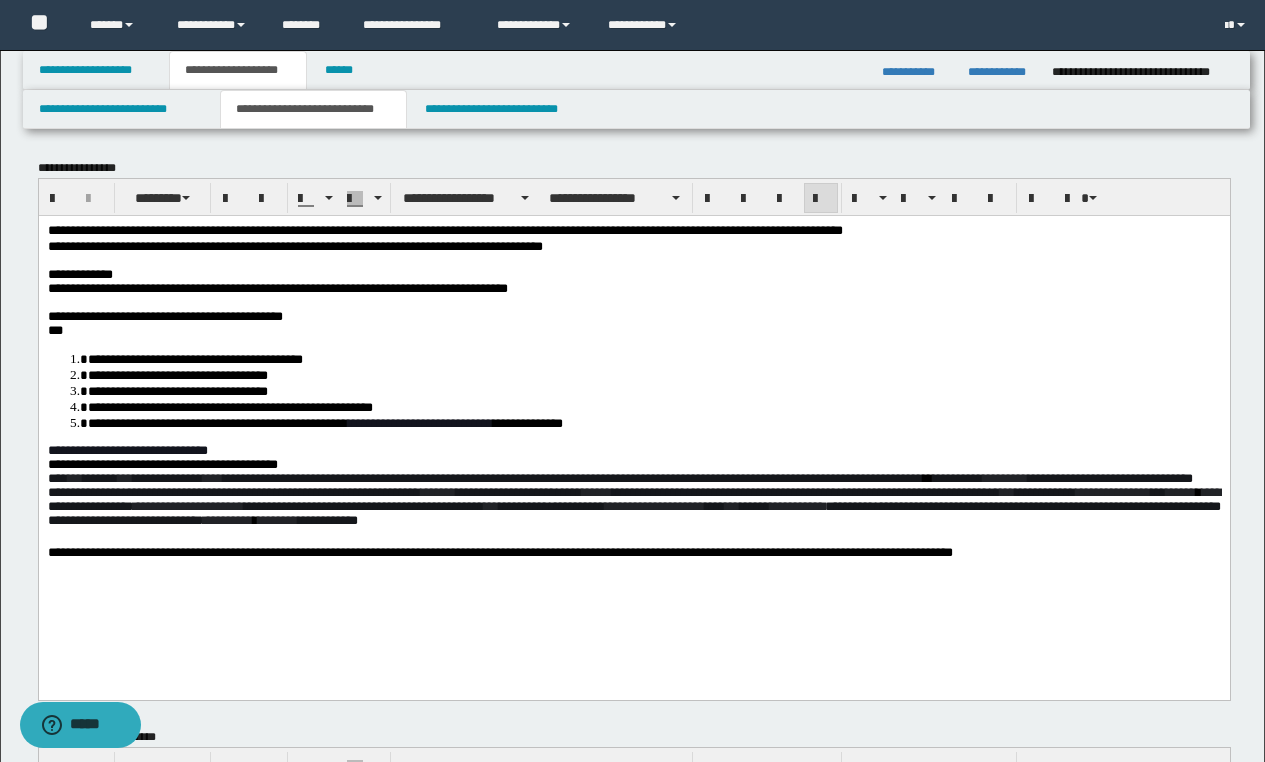 click on "**********" at bounding box center (127, 449) 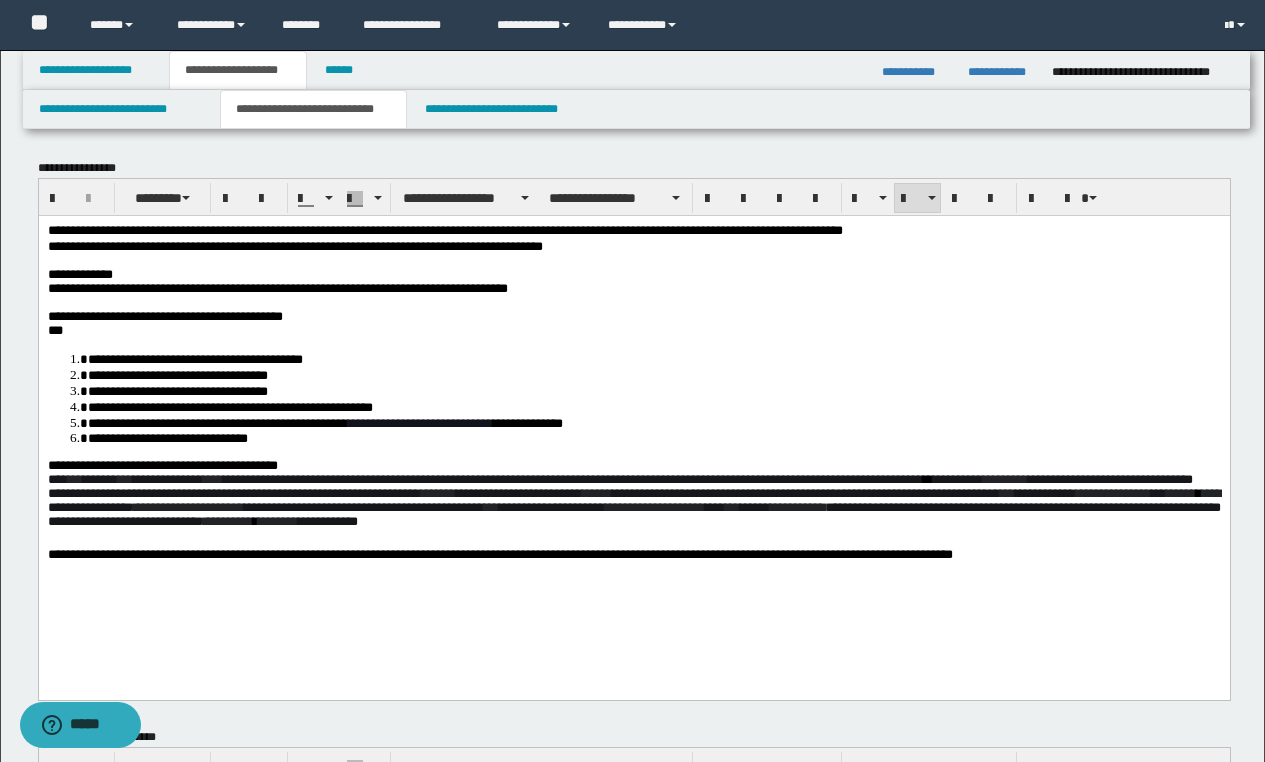 click on "**********" at bounding box center [654, 437] 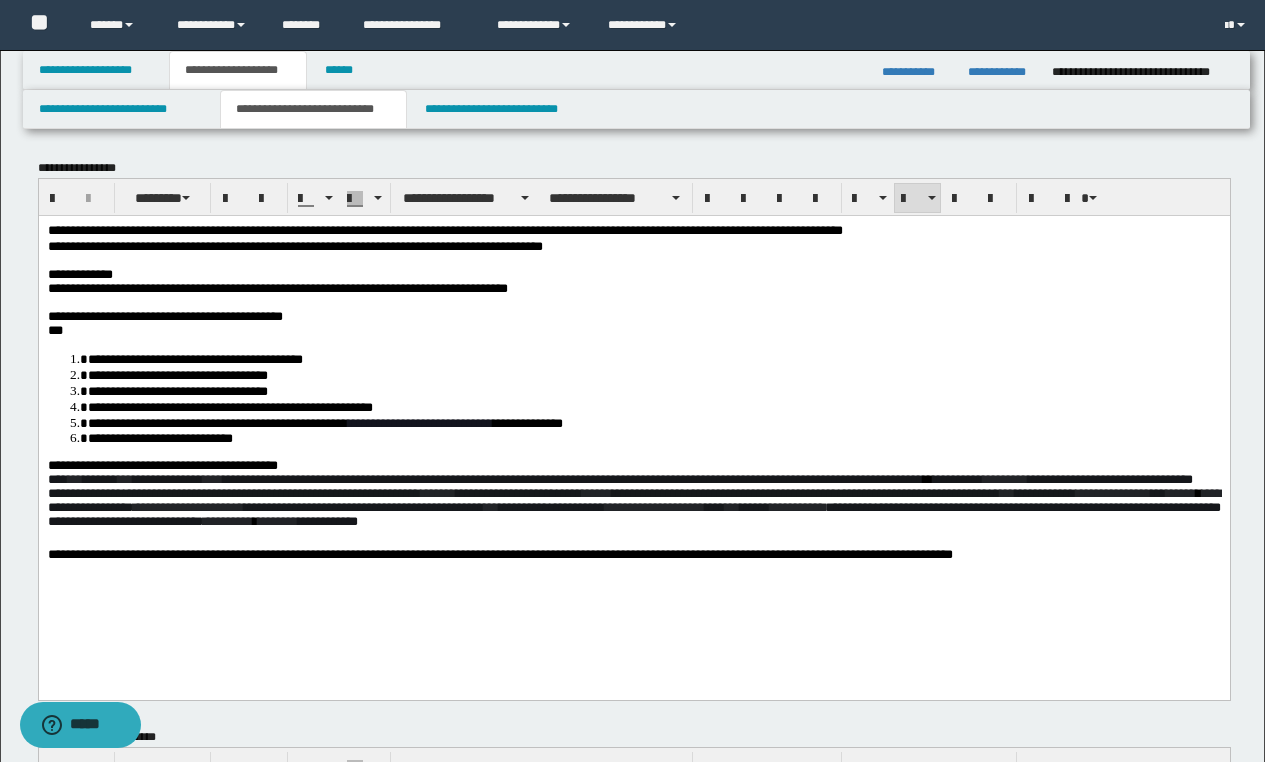 click on "**********" at bounding box center [634, 437] 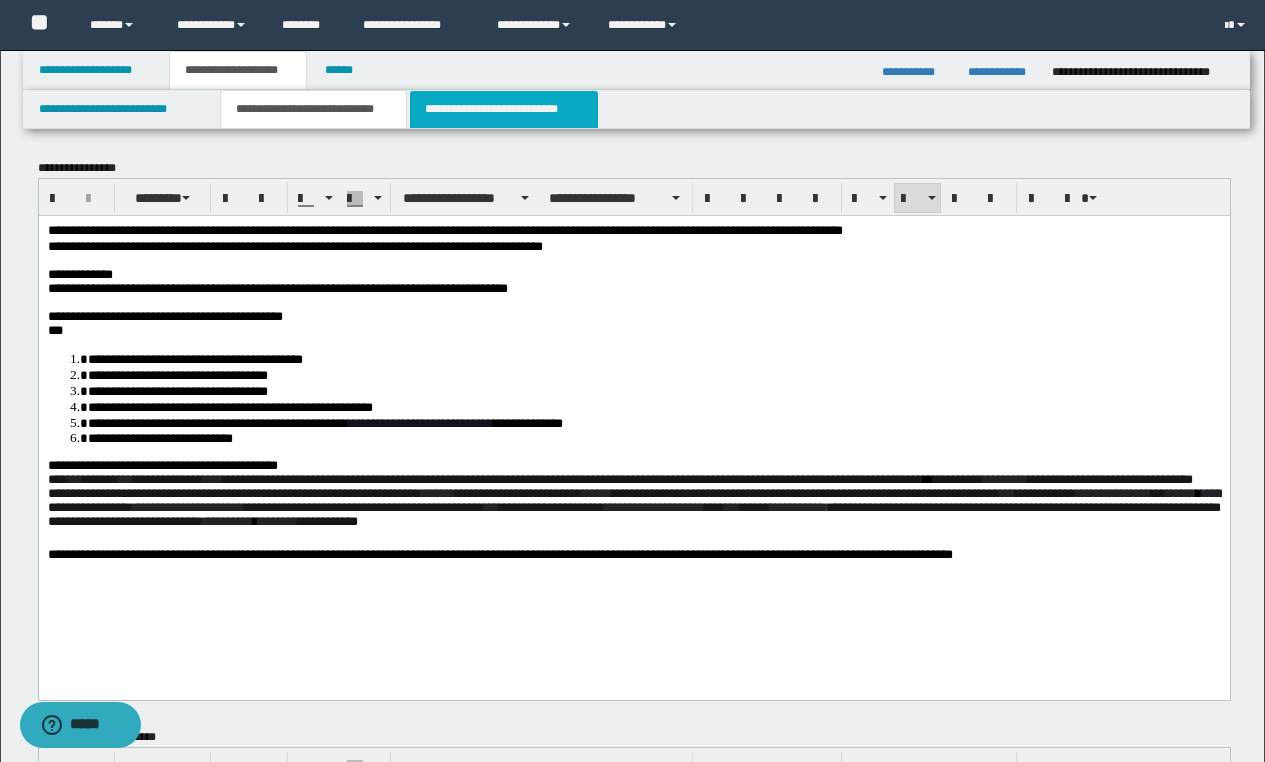 click on "**********" at bounding box center (504, 109) 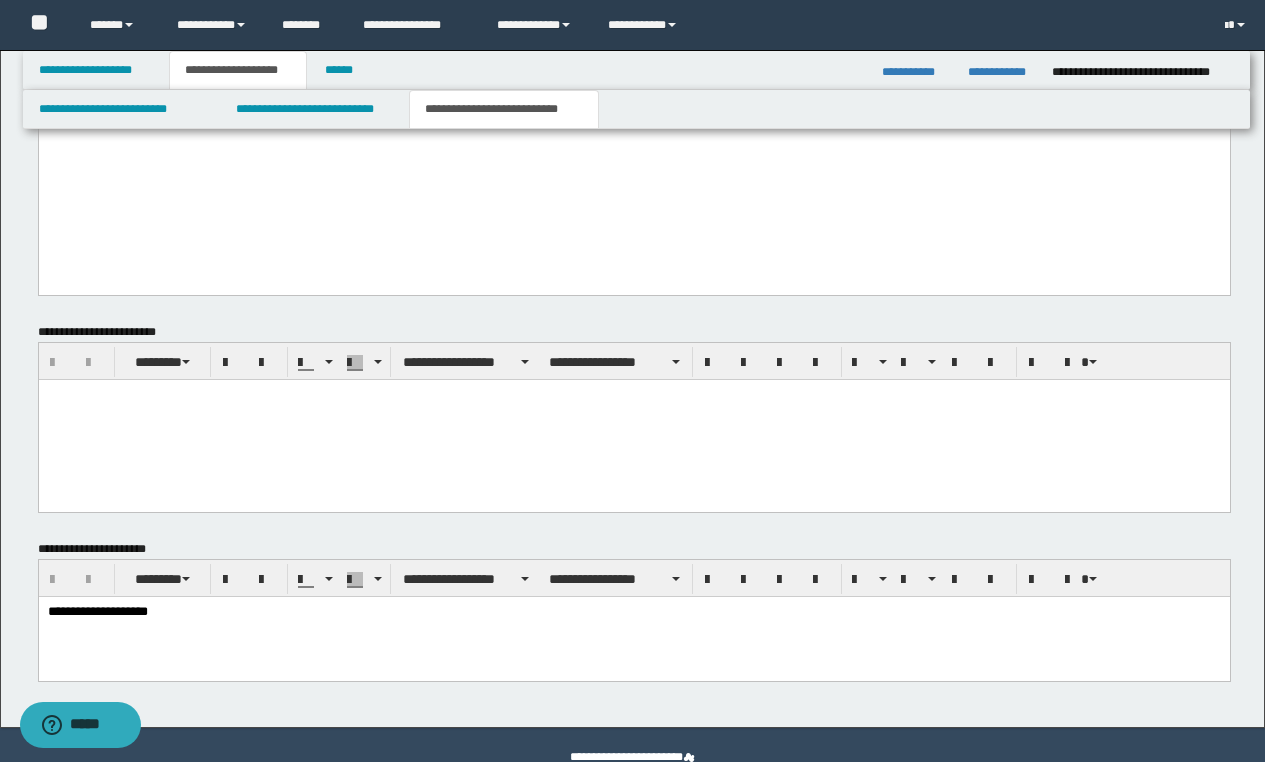 scroll, scrollTop: 1204, scrollLeft: 0, axis: vertical 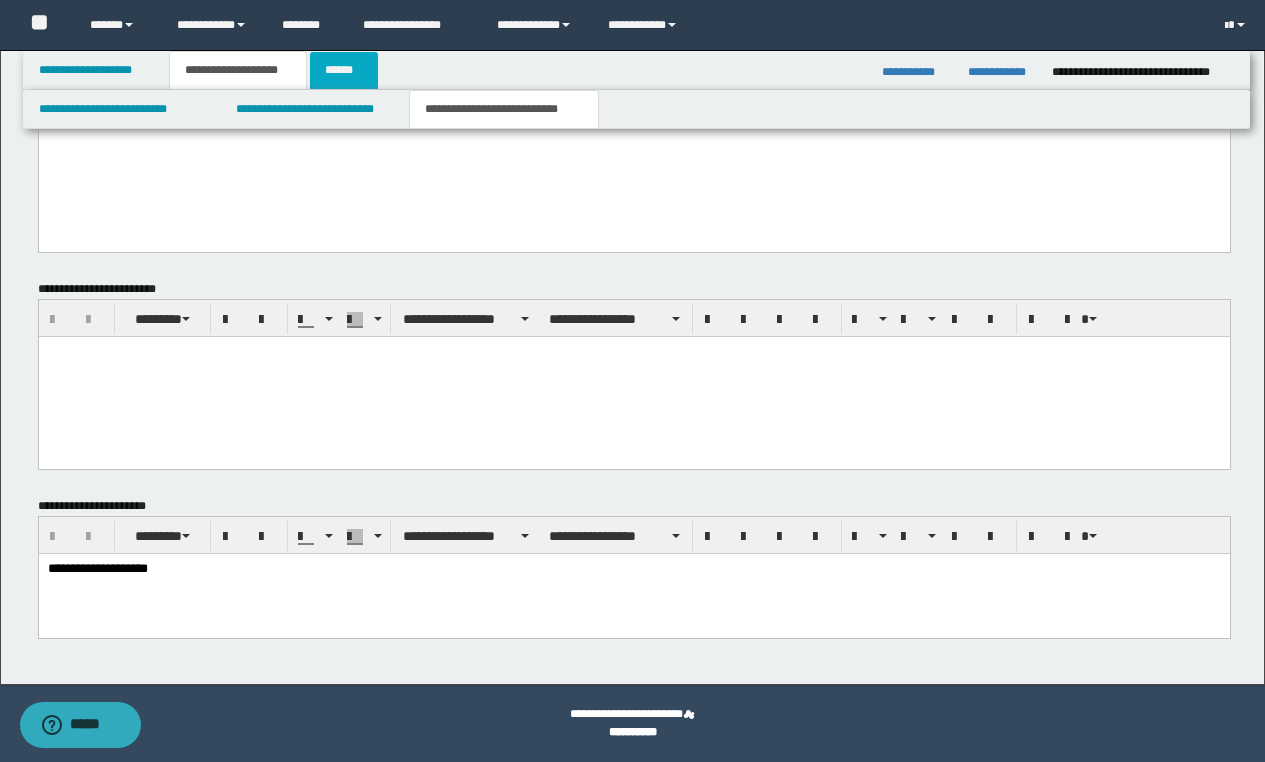 click on "******" at bounding box center (344, 70) 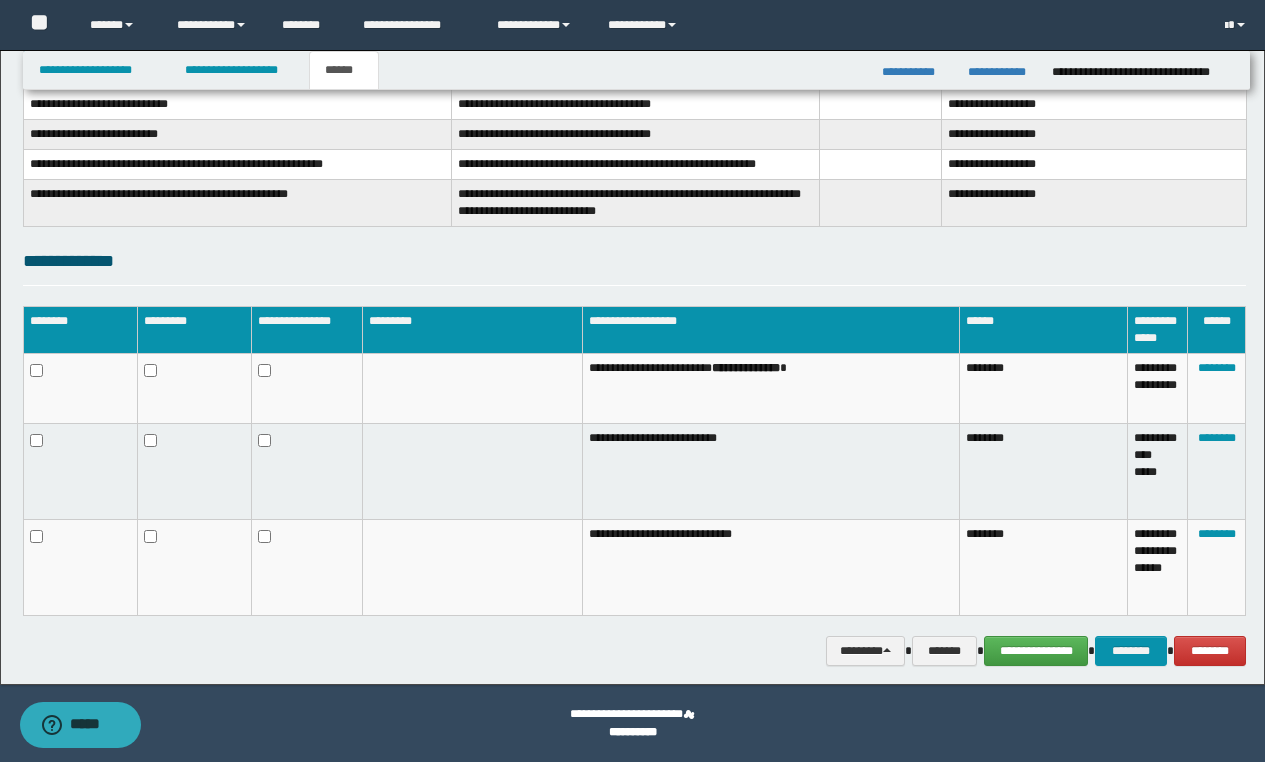 scroll, scrollTop: 382, scrollLeft: 0, axis: vertical 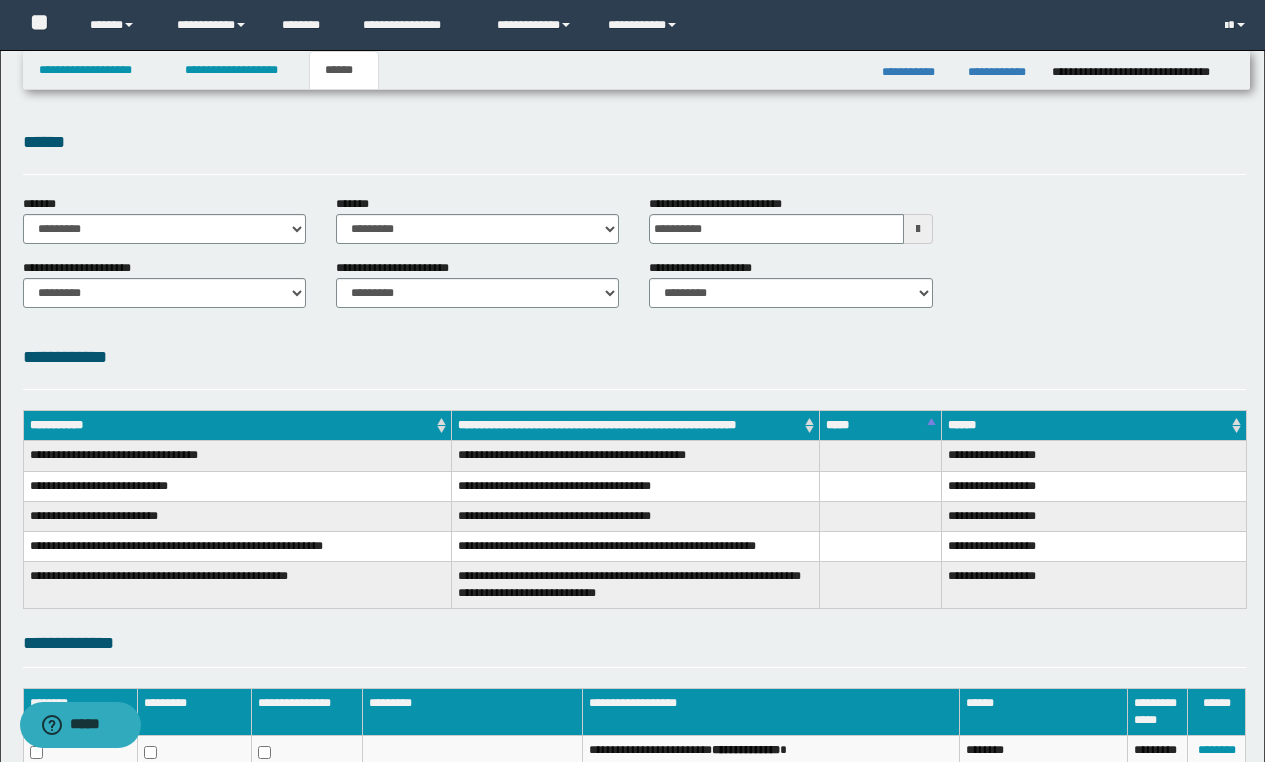 click on "******" at bounding box center [634, 142] 